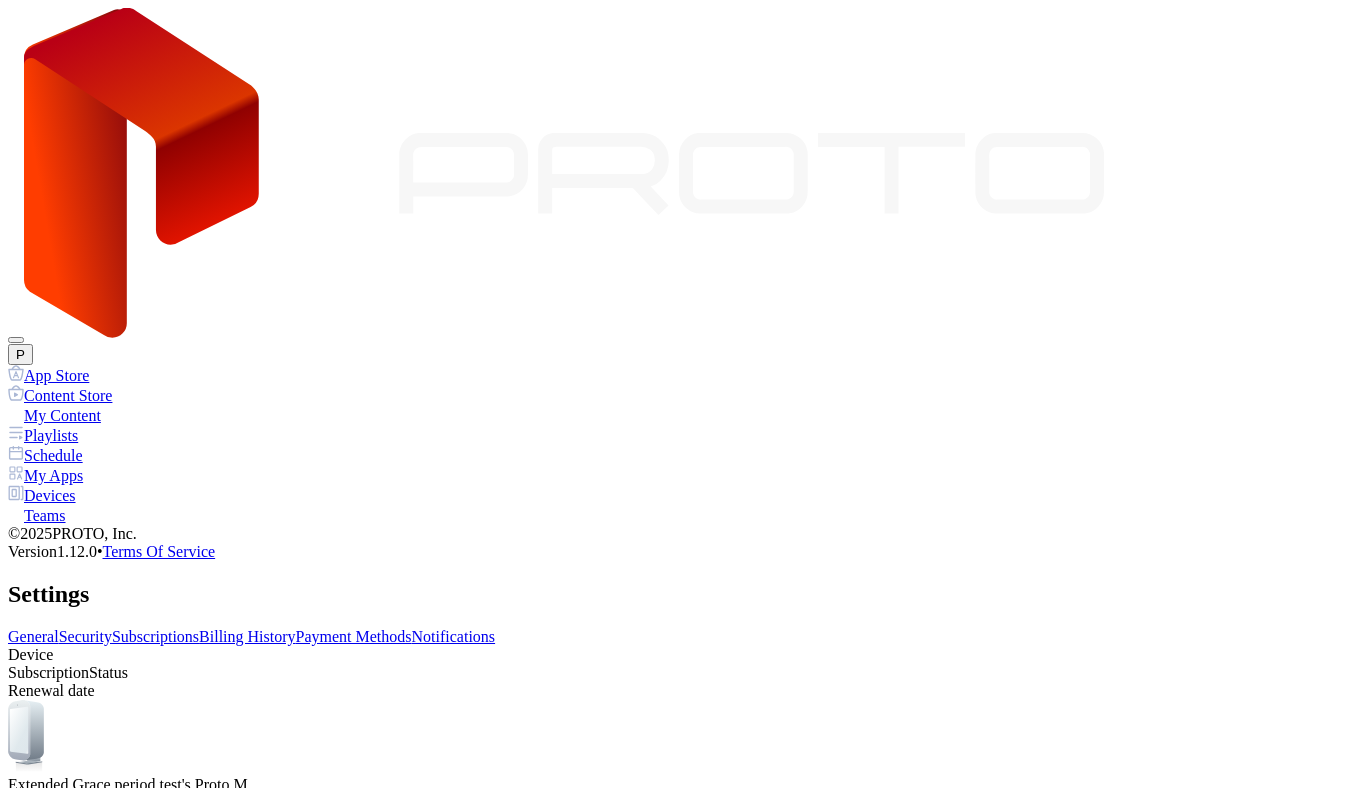 scroll, scrollTop: 0, scrollLeft: 0, axis: both 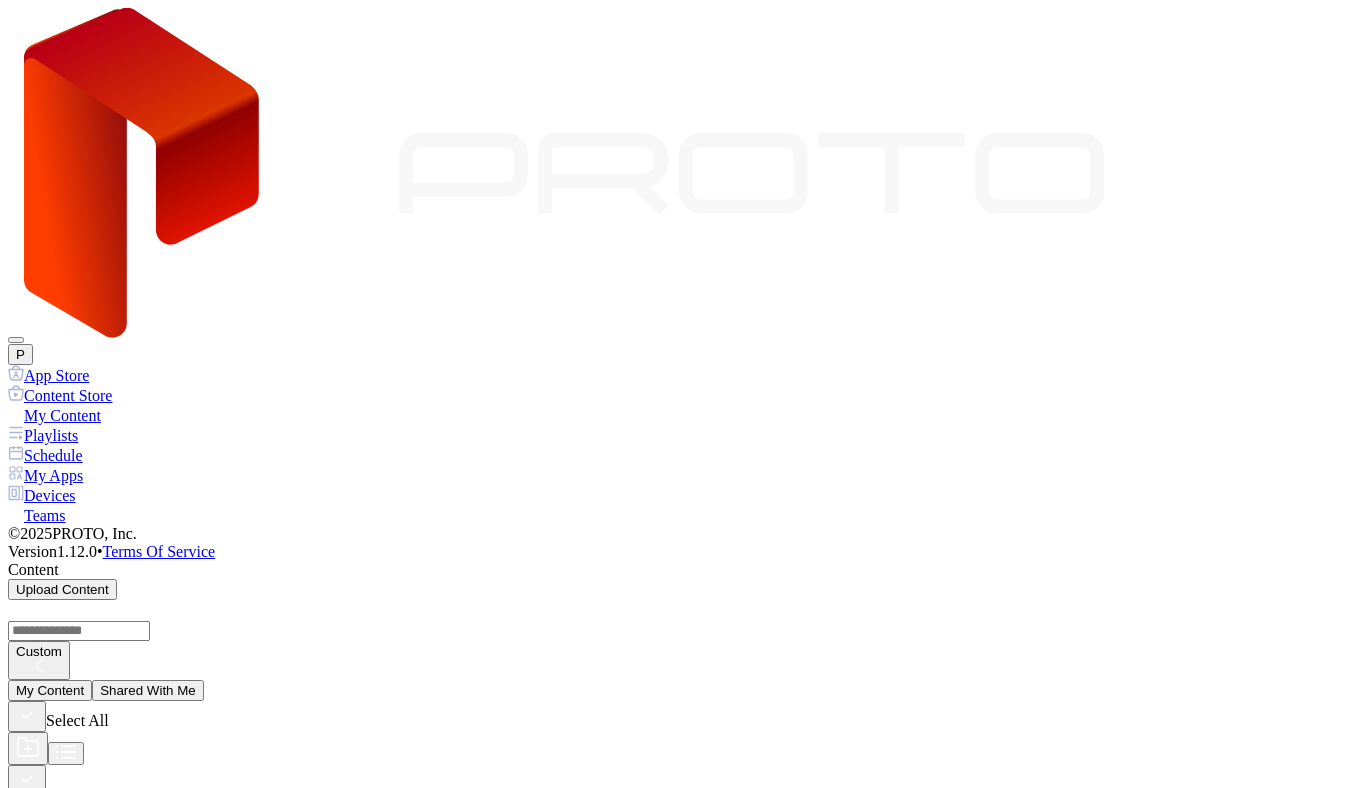 click 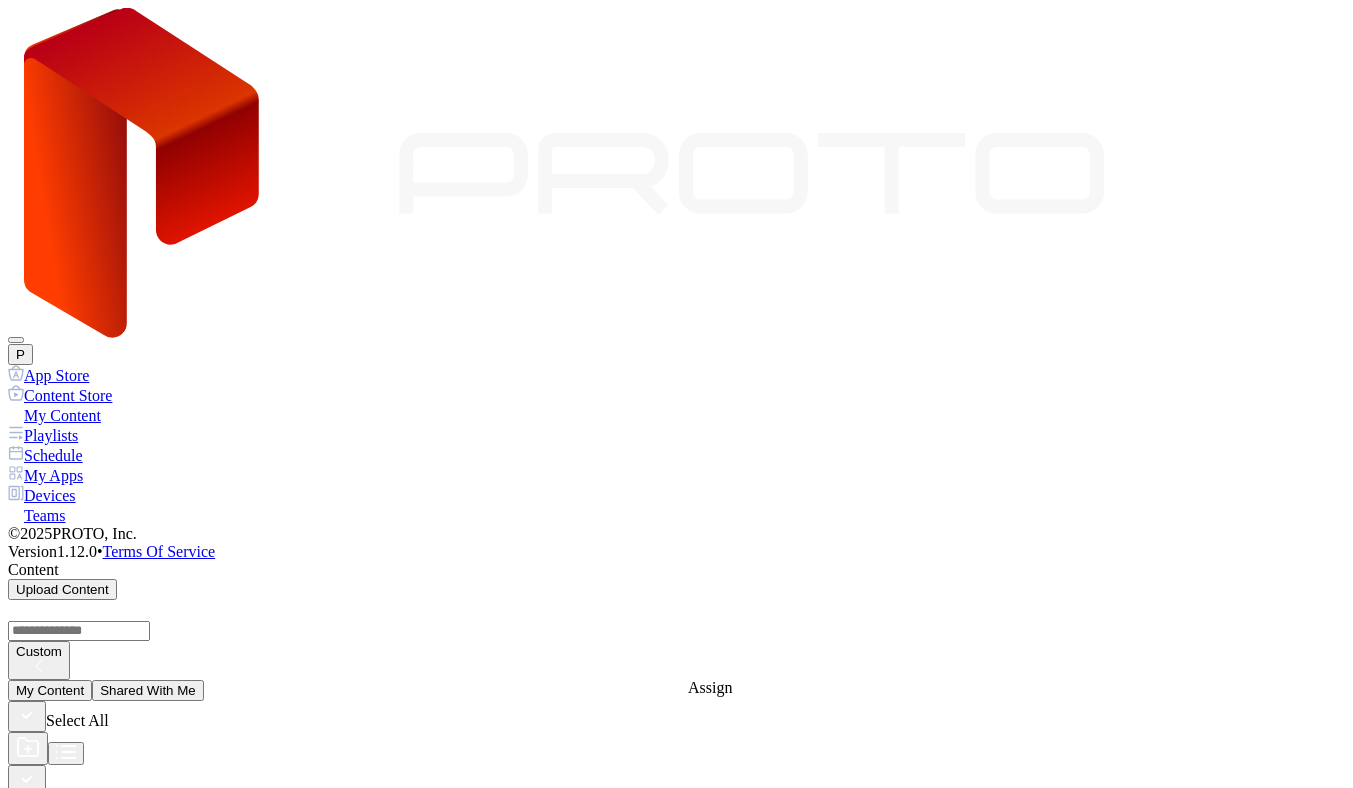 click 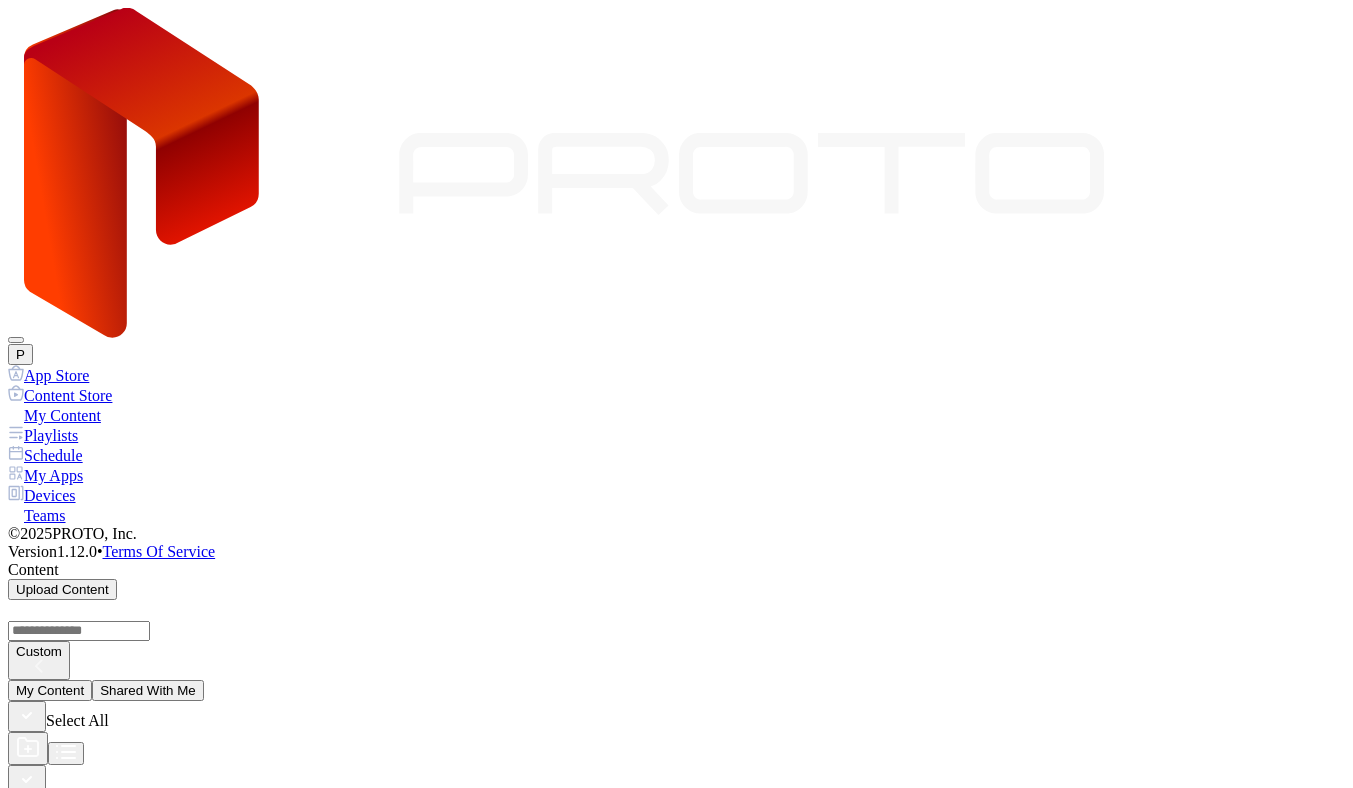 click at bounding box center [16, 6120] 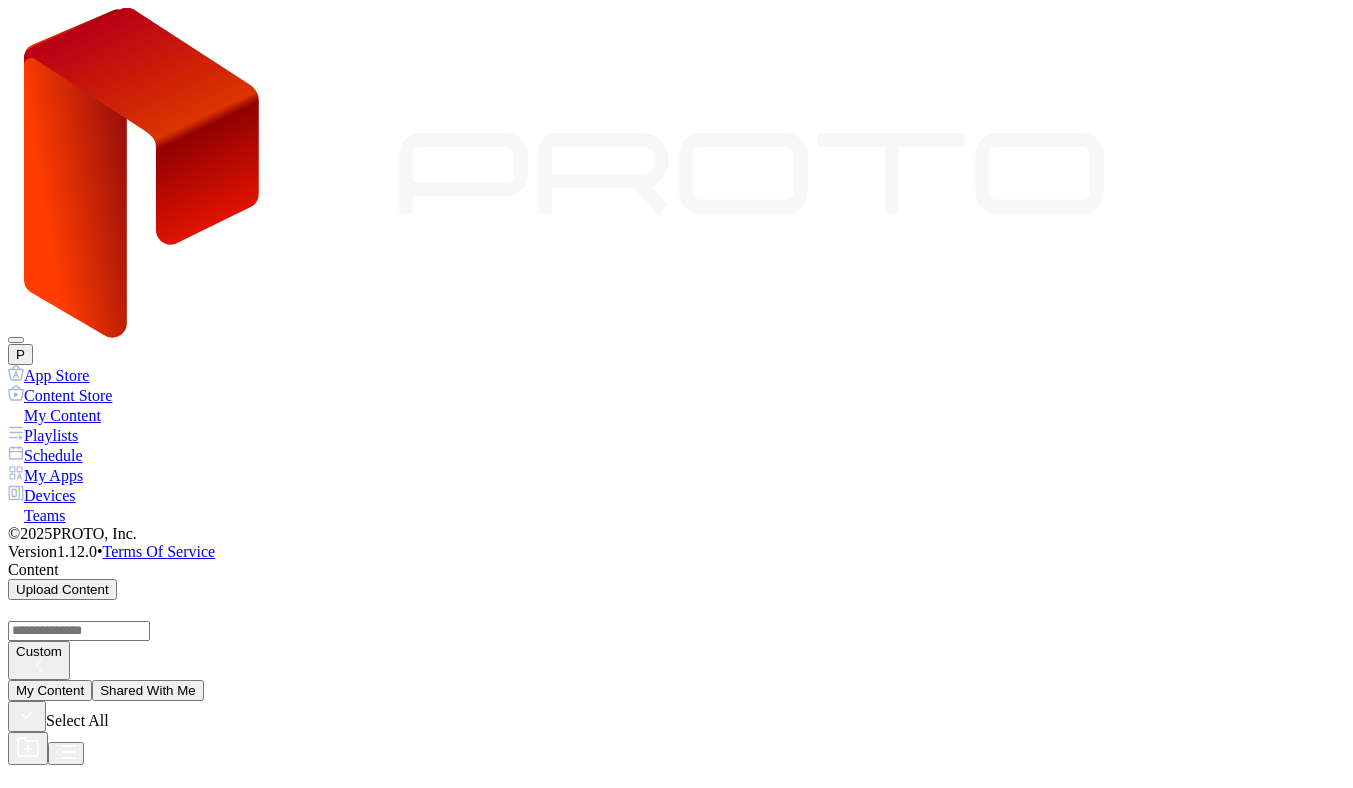 scroll, scrollTop: 0, scrollLeft: 0, axis: both 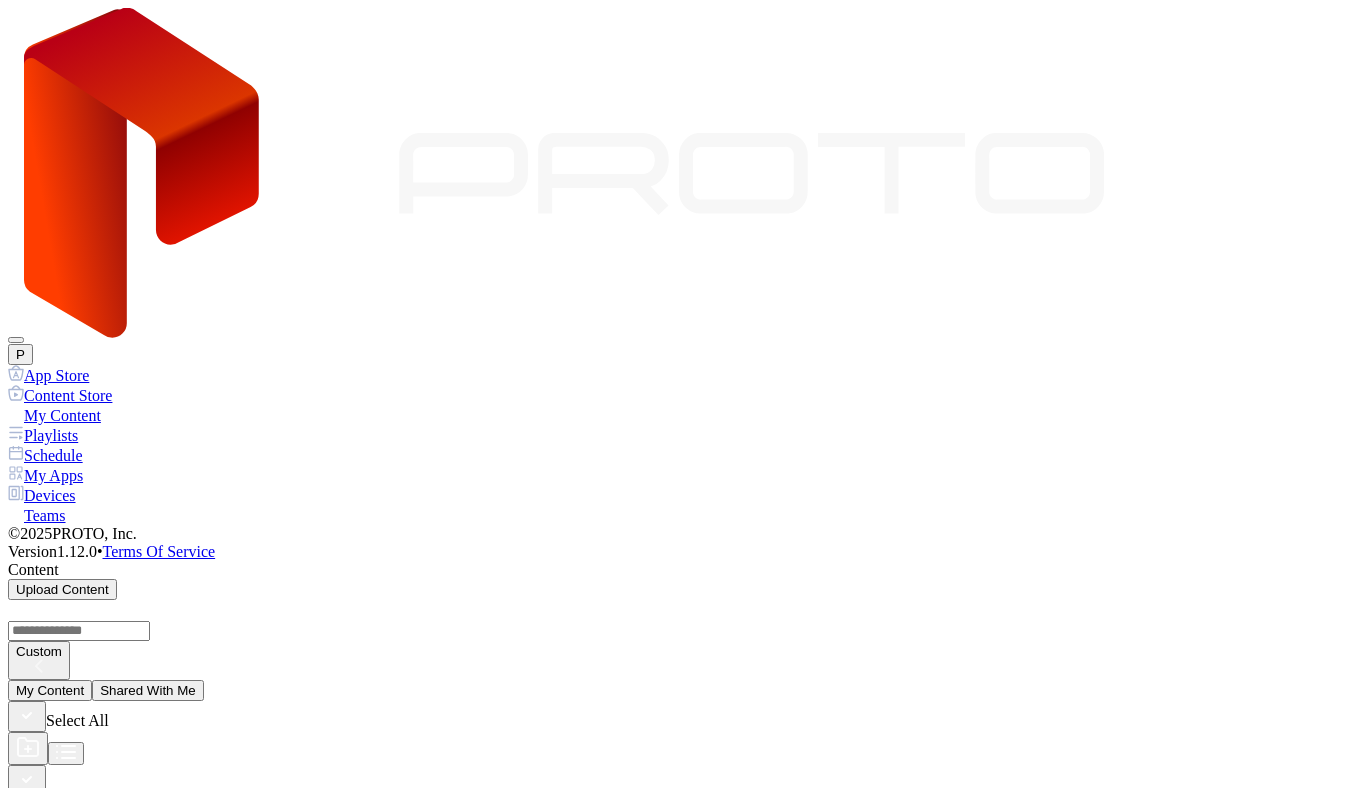 click on "Devices" at bounding box center [676, 495] 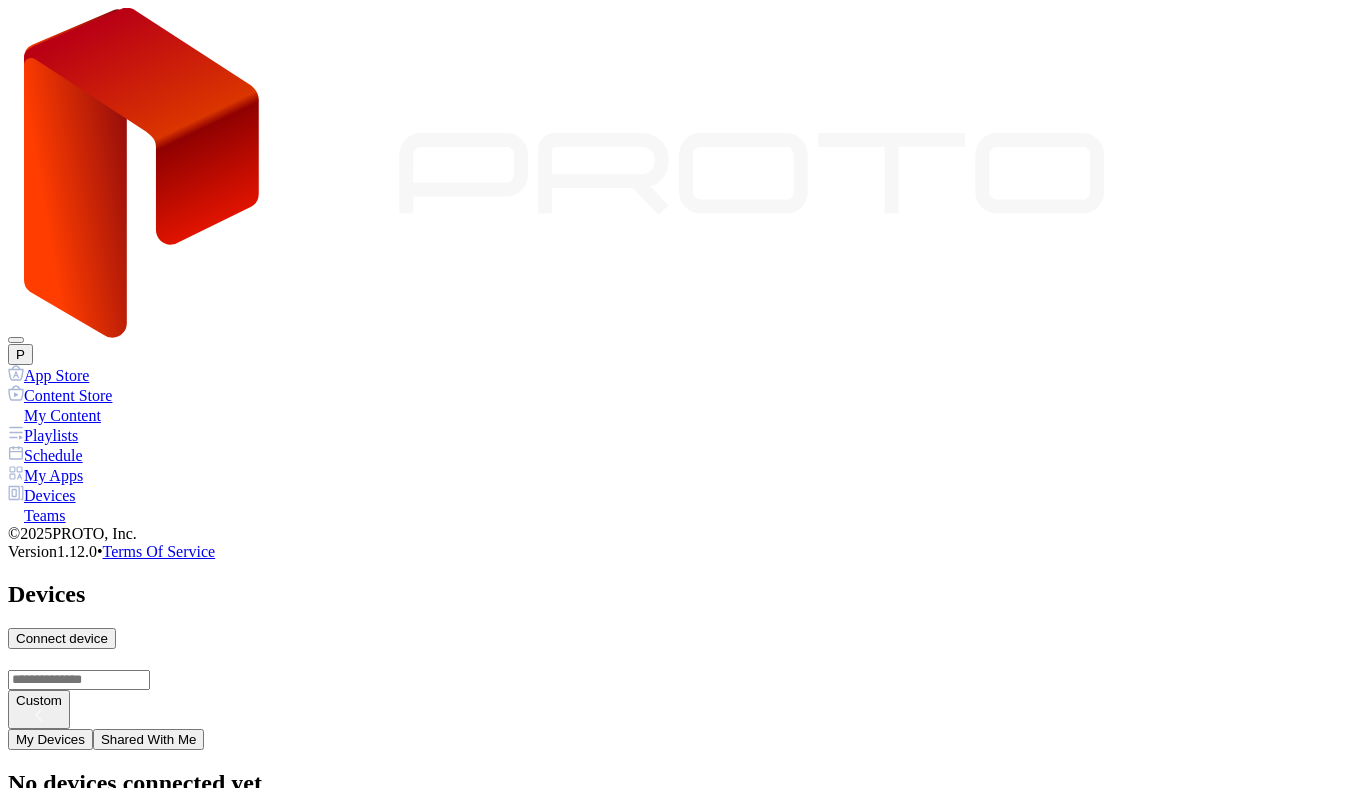 click on "Connect device" at bounding box center [62, 638] 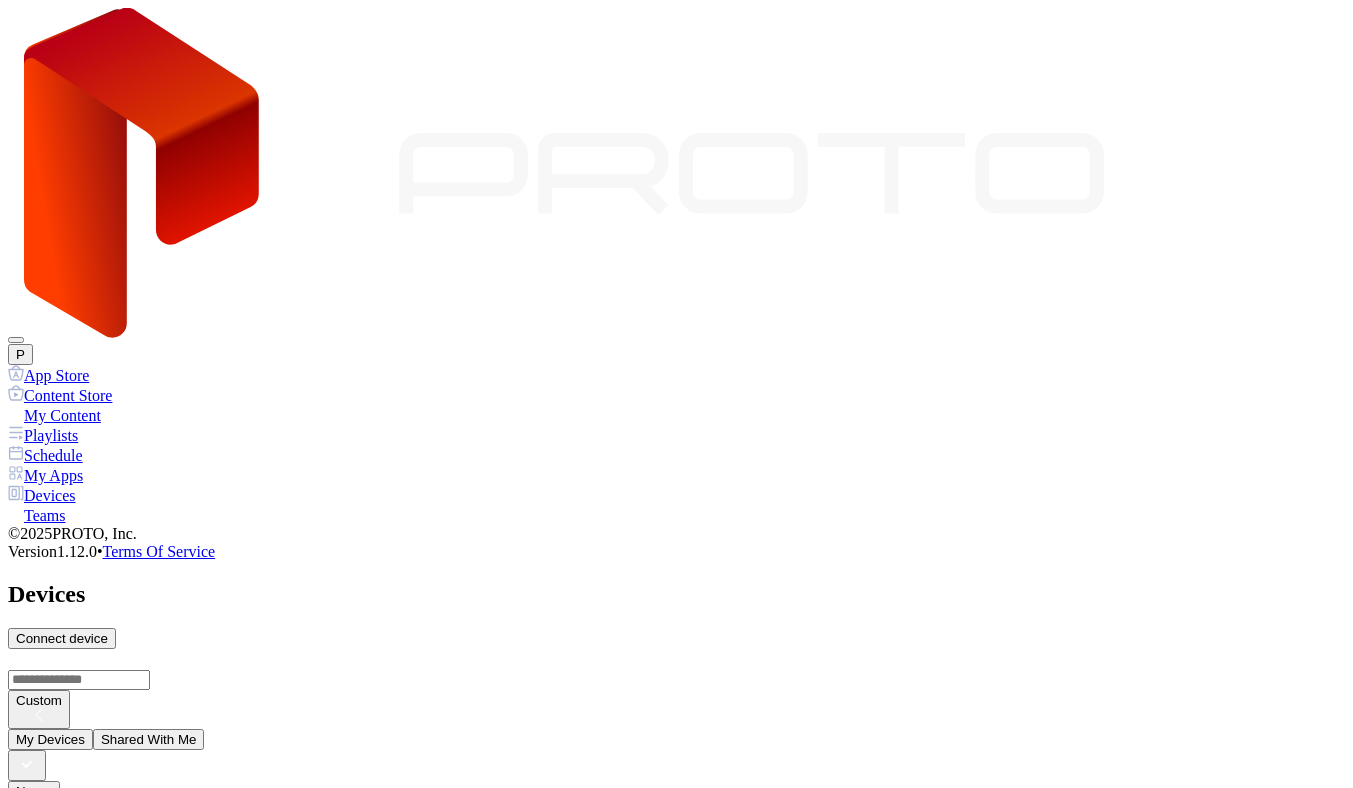 click on "Done" at bounding box center (32, 1359) 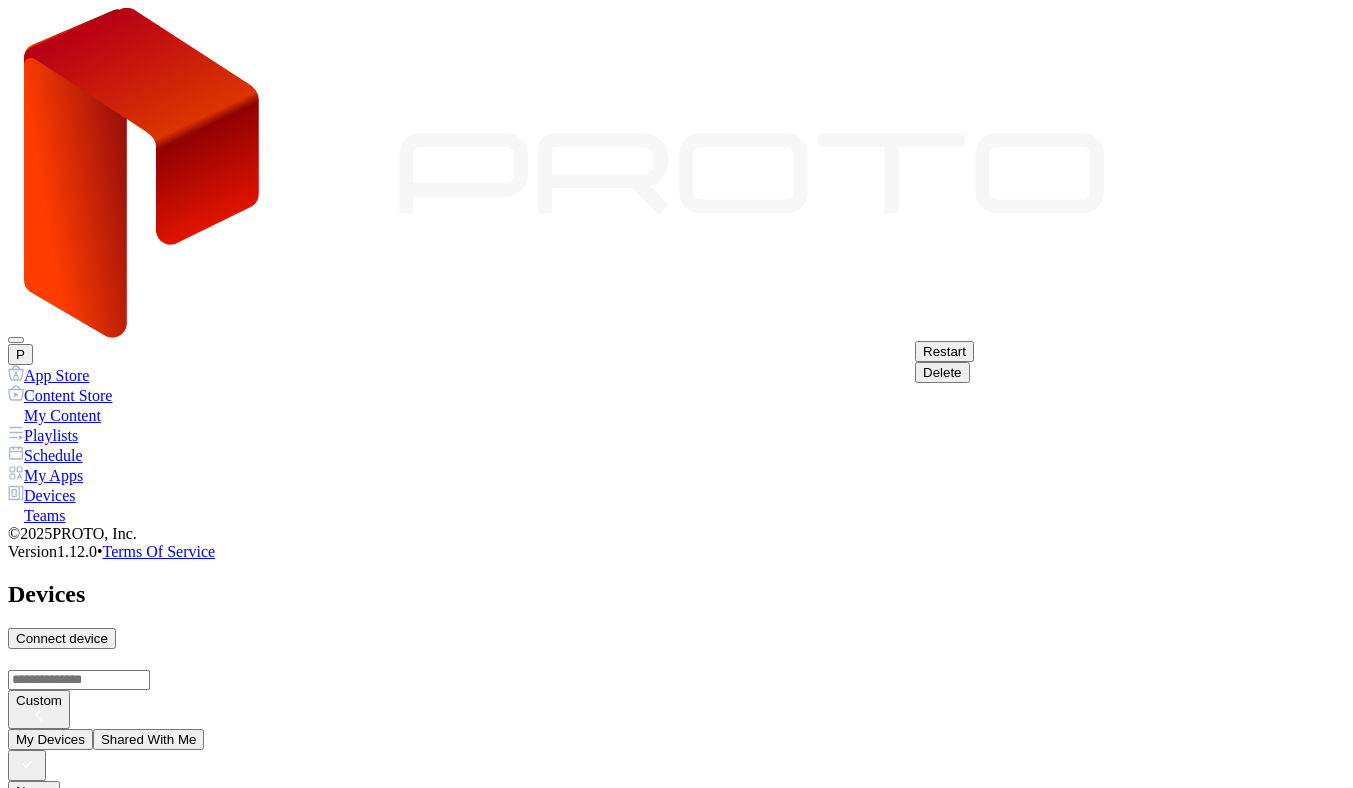 click on "Name Last Seen PD-9445  Extended Grace period test's Proto M SID:  BTTN226008VY SUSPENDED Online Jul 02, 2025 at 2:51 PM" at bounding box center (676, 901) 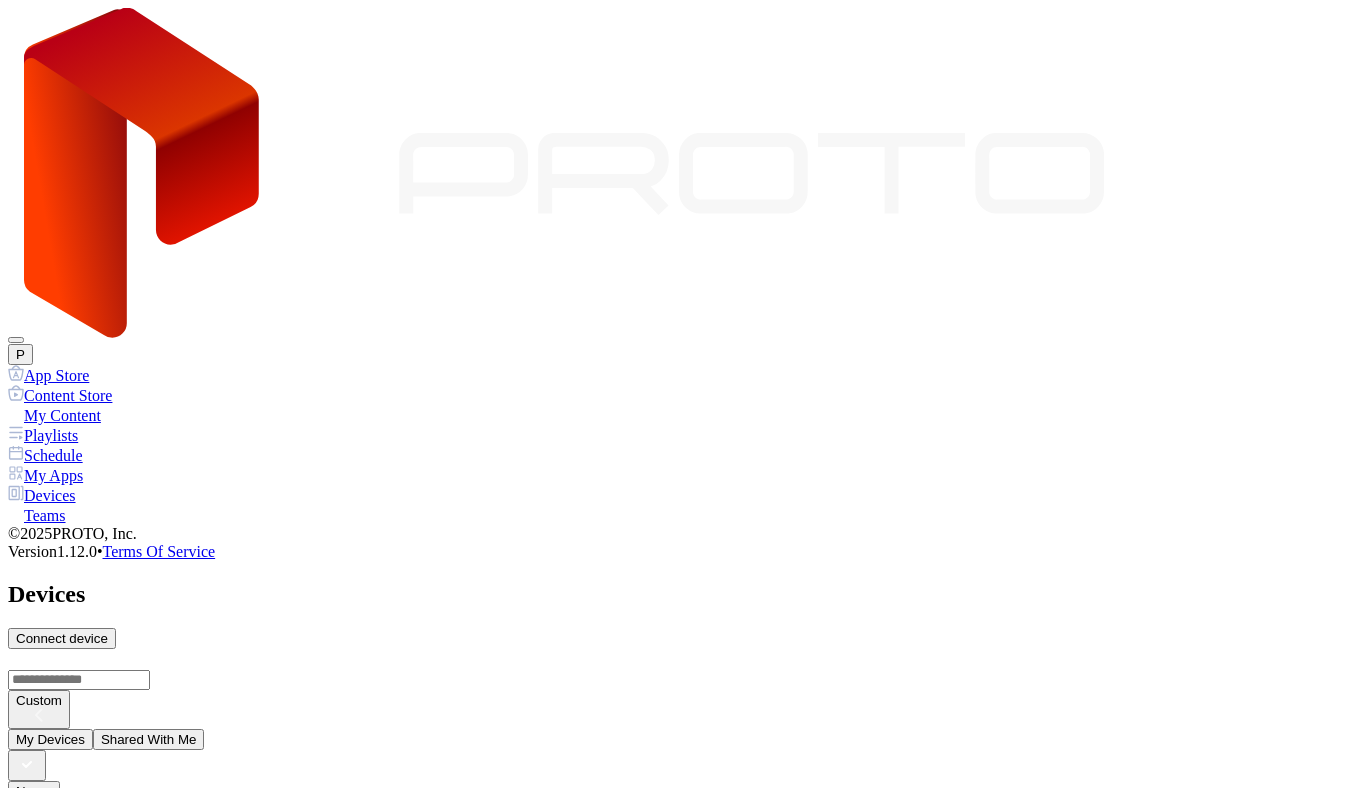 click on "PD-9445  Extended Grace period test's Proto M" at bounding box center (676, 939) 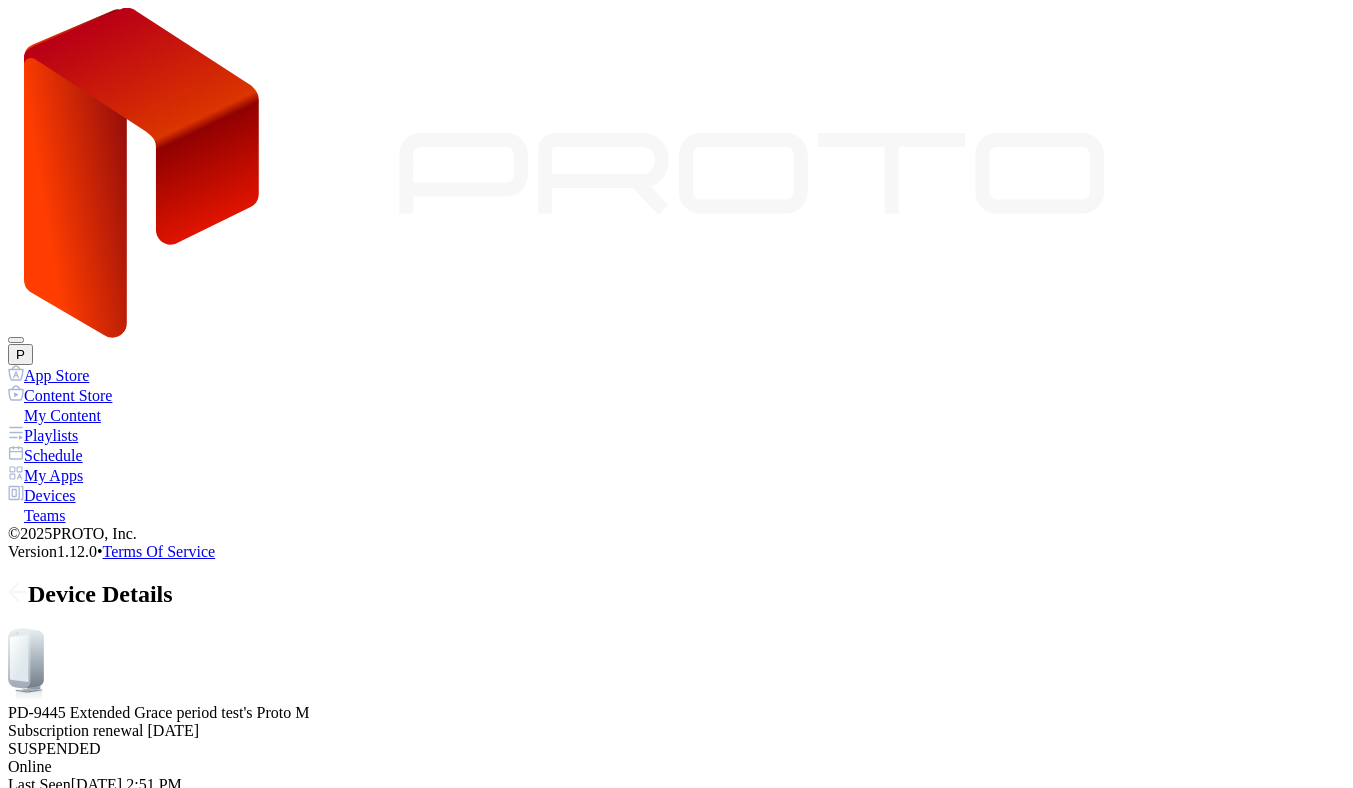 click 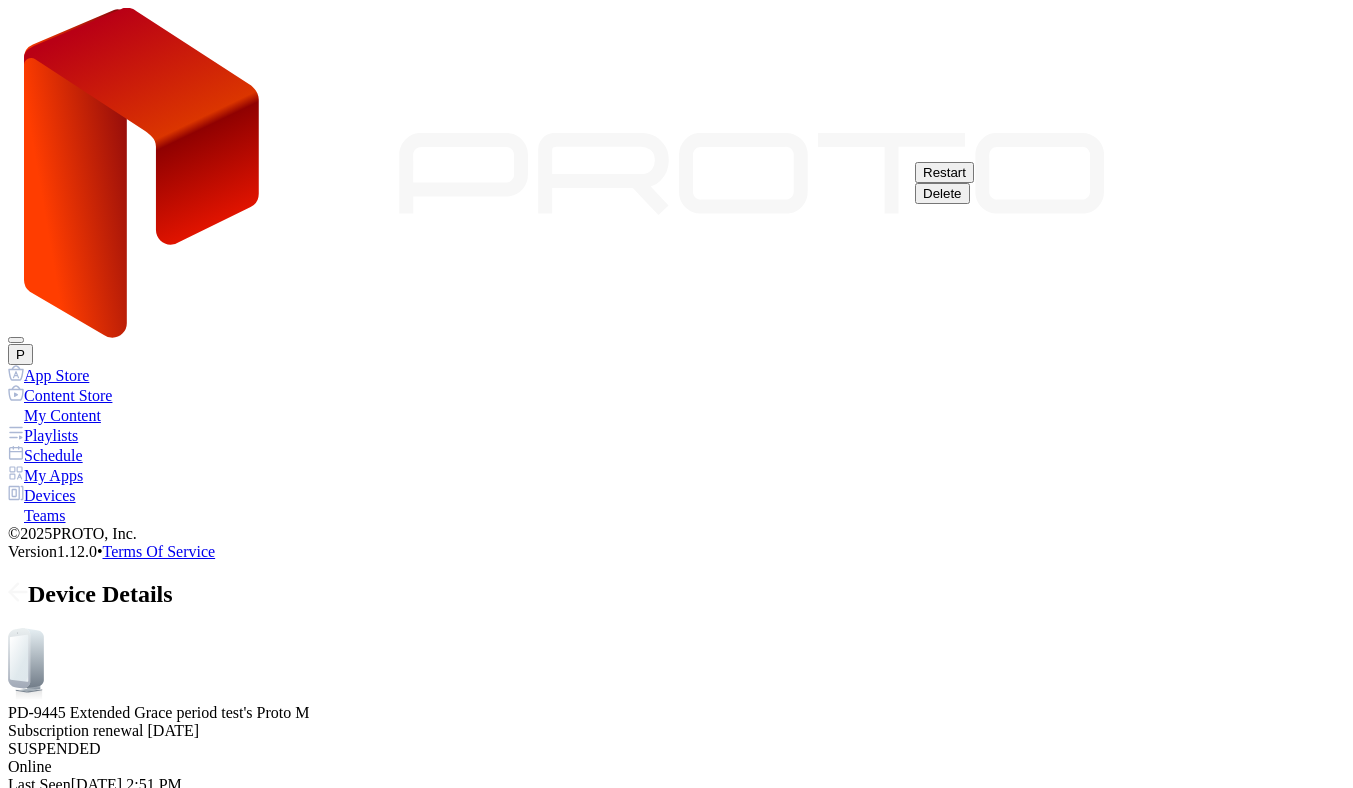 click on "Device Suspended Please contact Proto Support for more details." at bounding box center (676, 916) 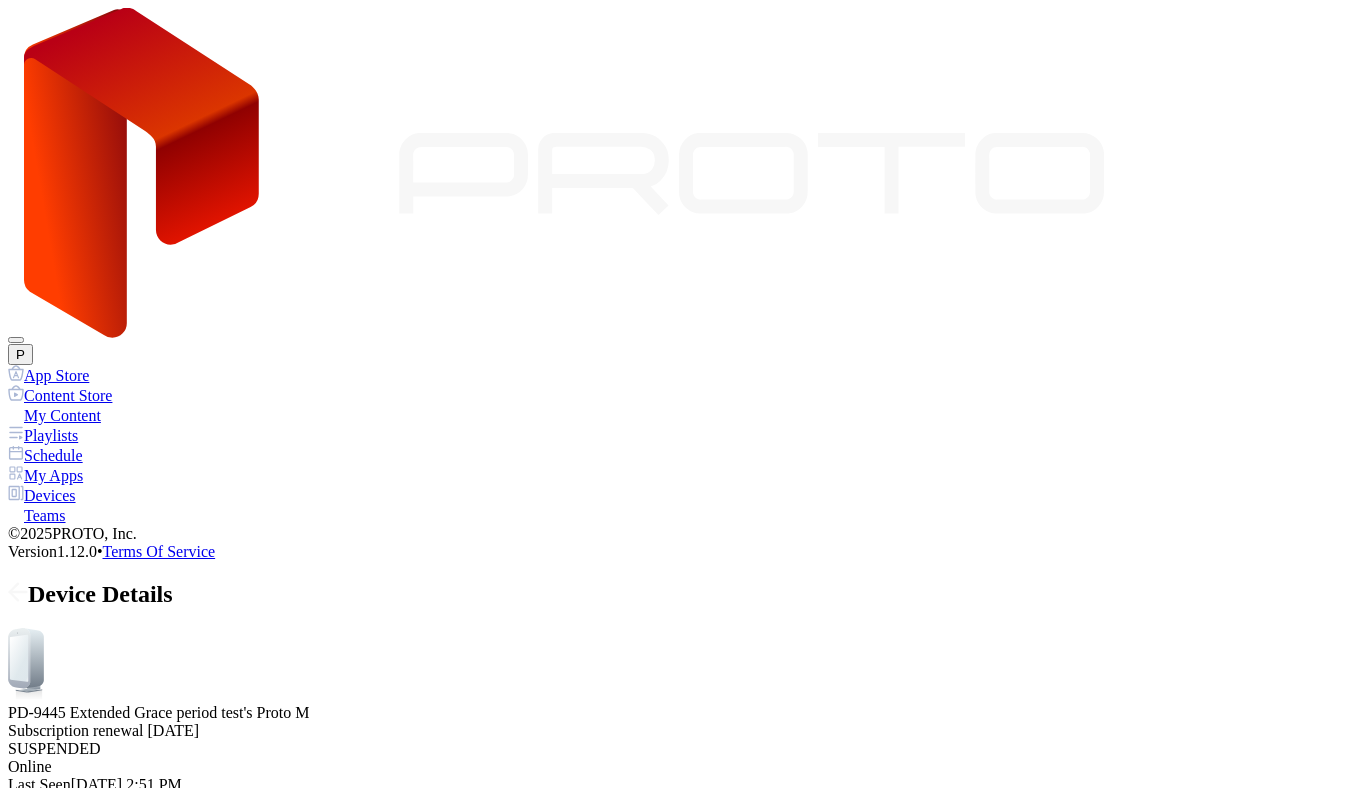 click 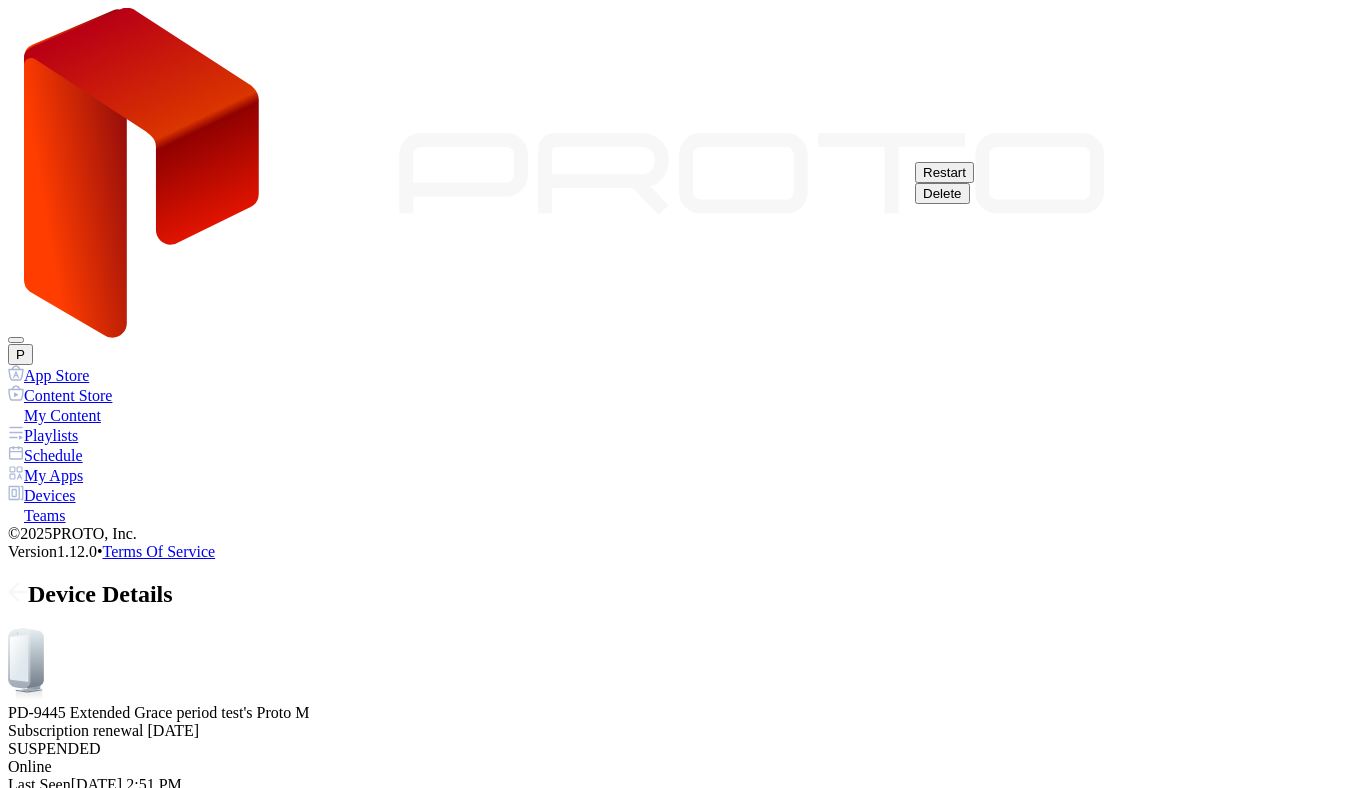 click on "Delete" at bounding box center [942, 193] 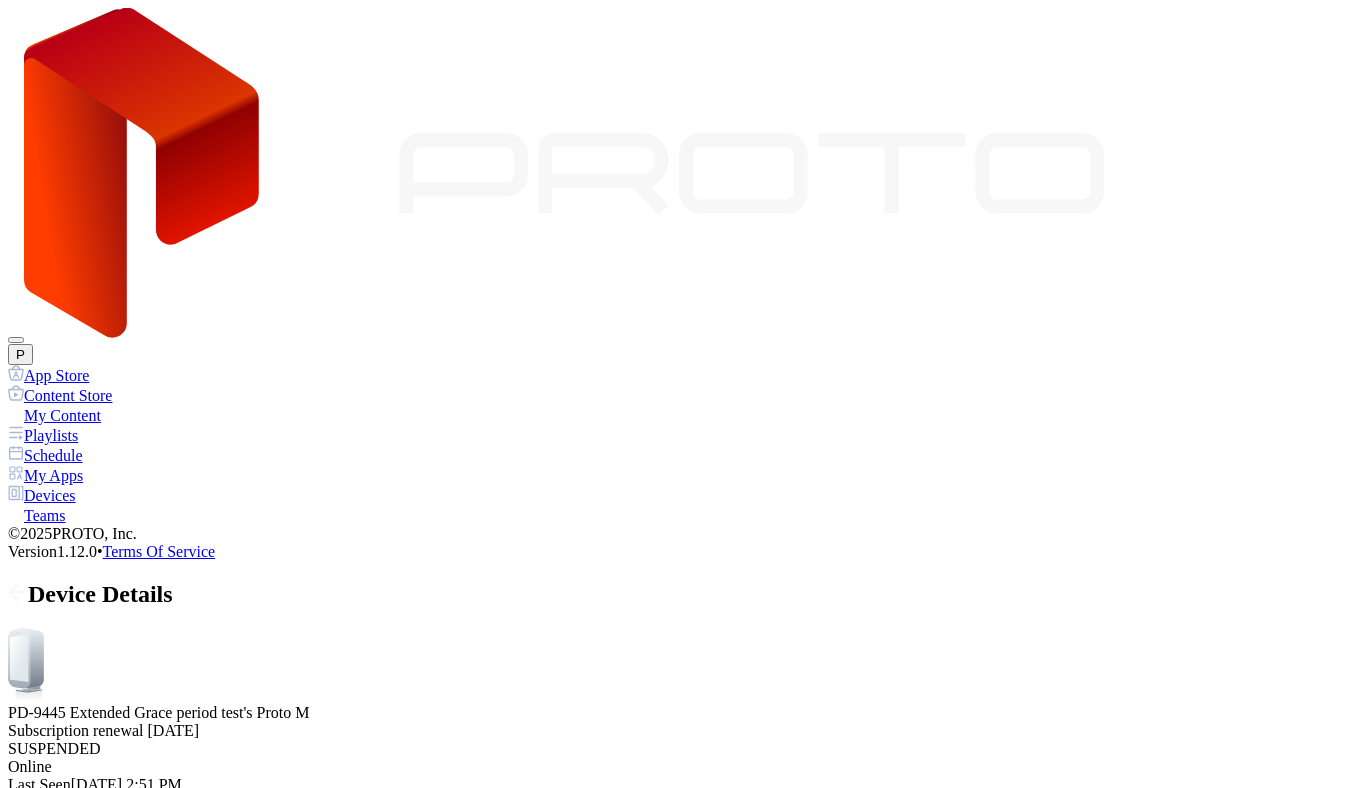 click on "Delete" at bounding box center (93, 1341) 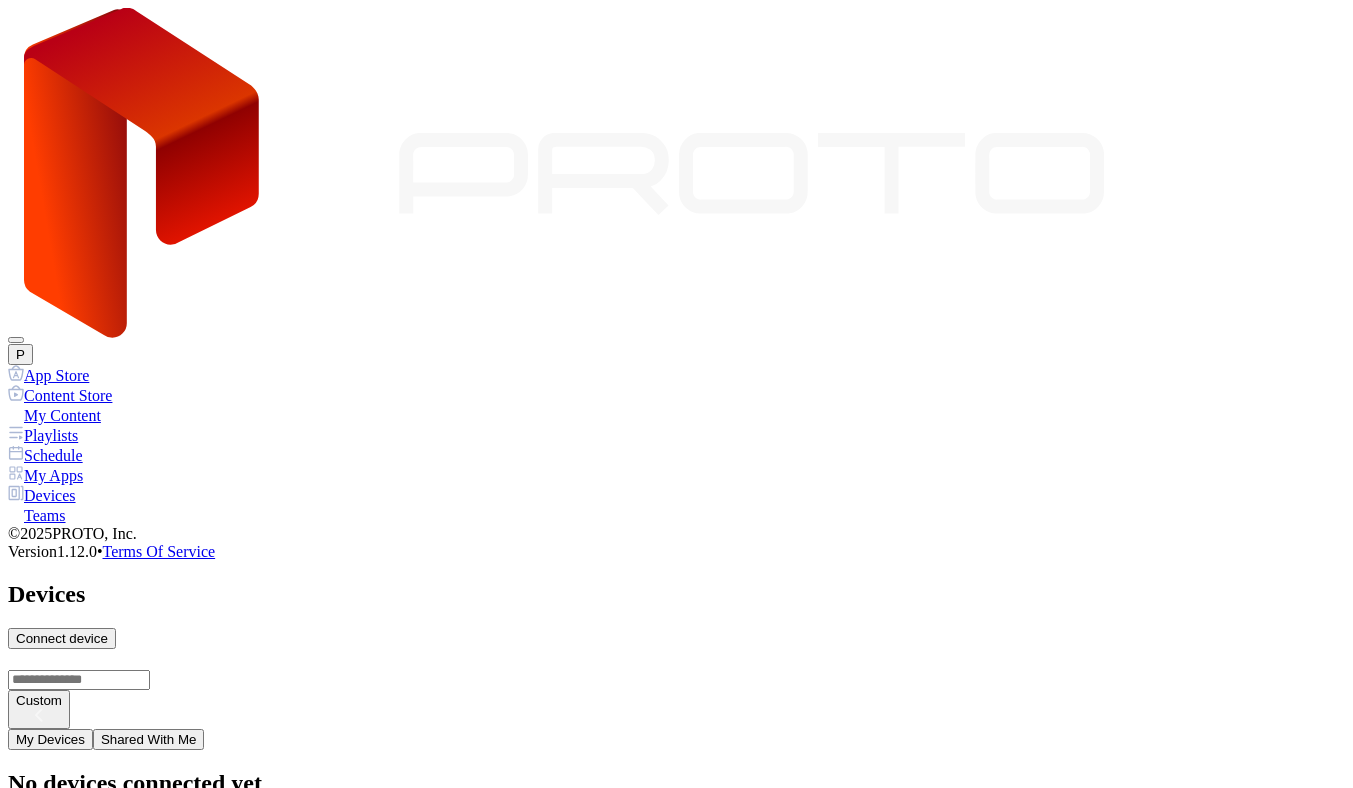 click on "P" at bounding box center [20, 354] 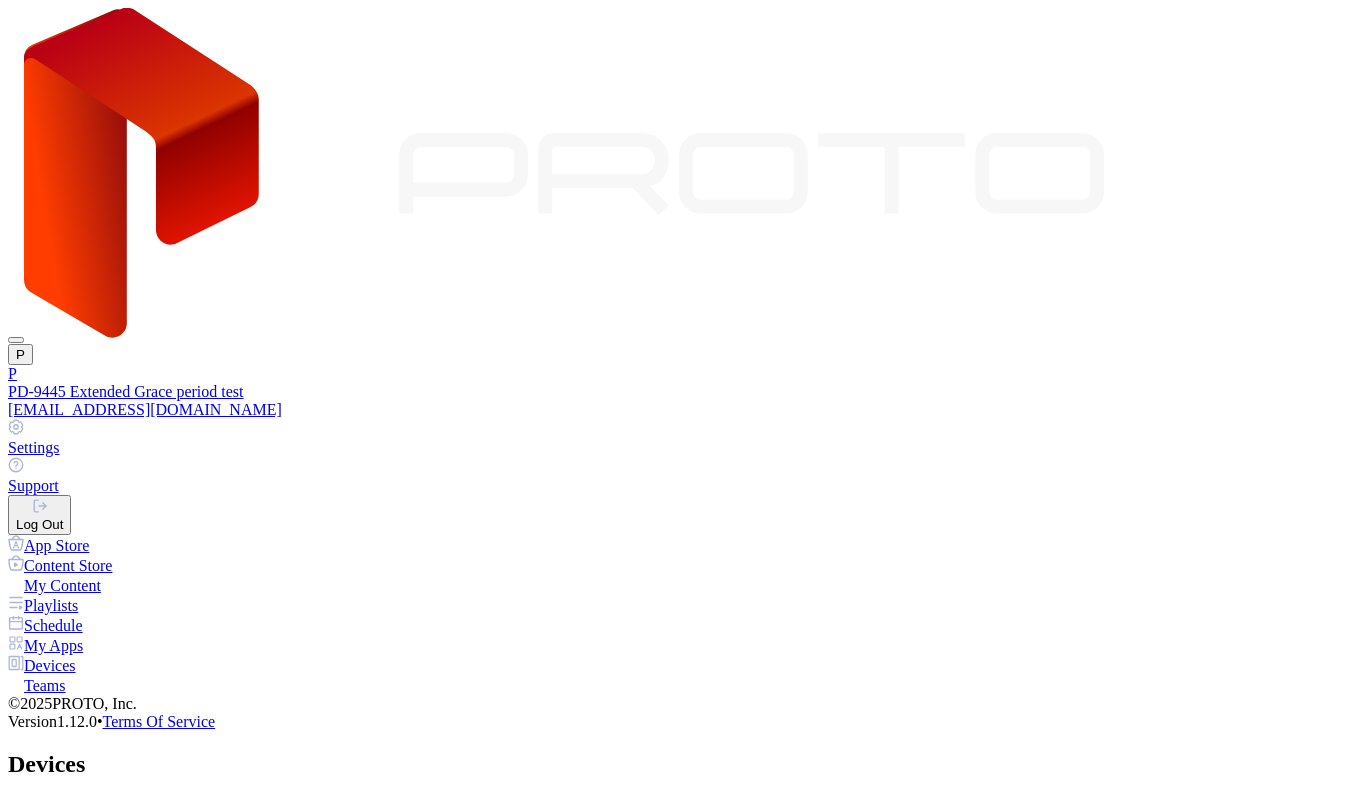 click on "Log Out" at bounding box center [39, 524] 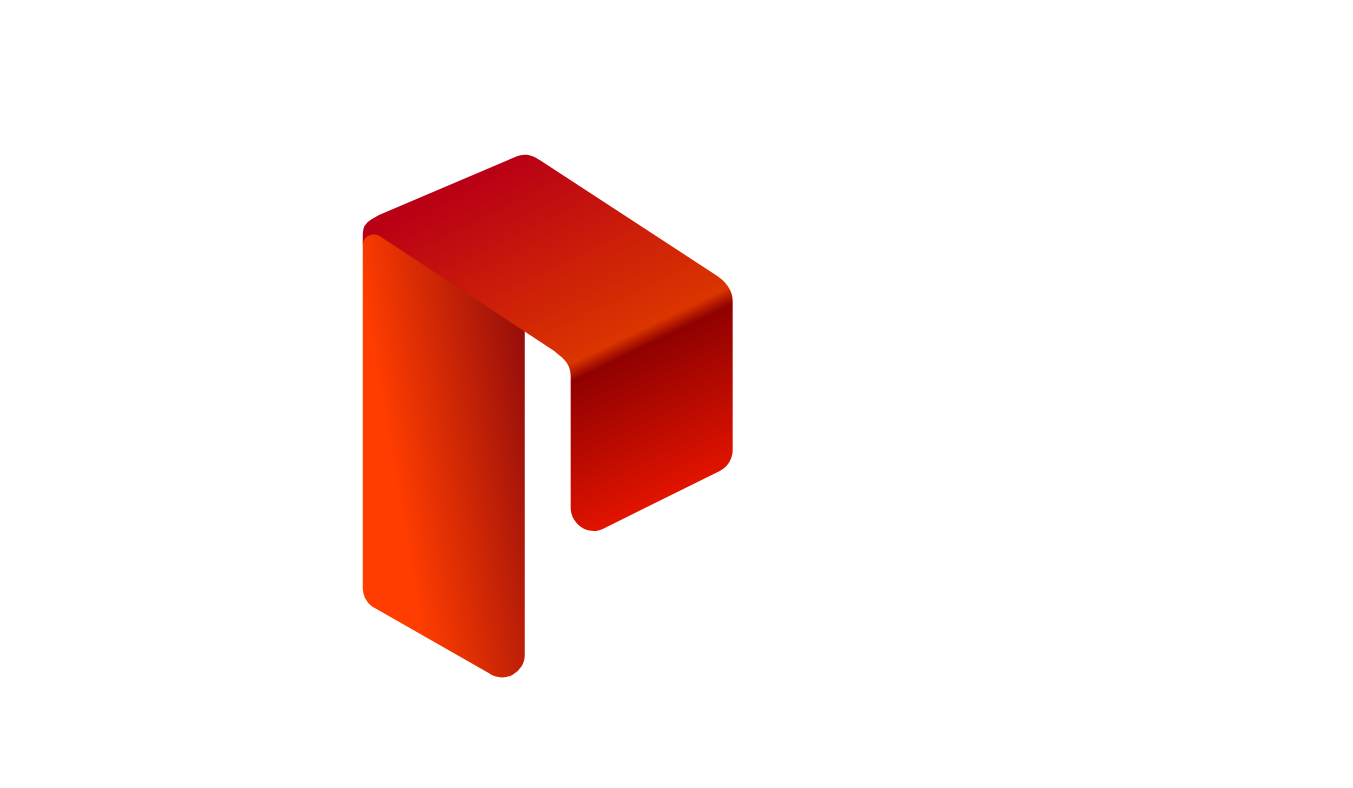 click on "**********" at bounding box center (79, 1206) 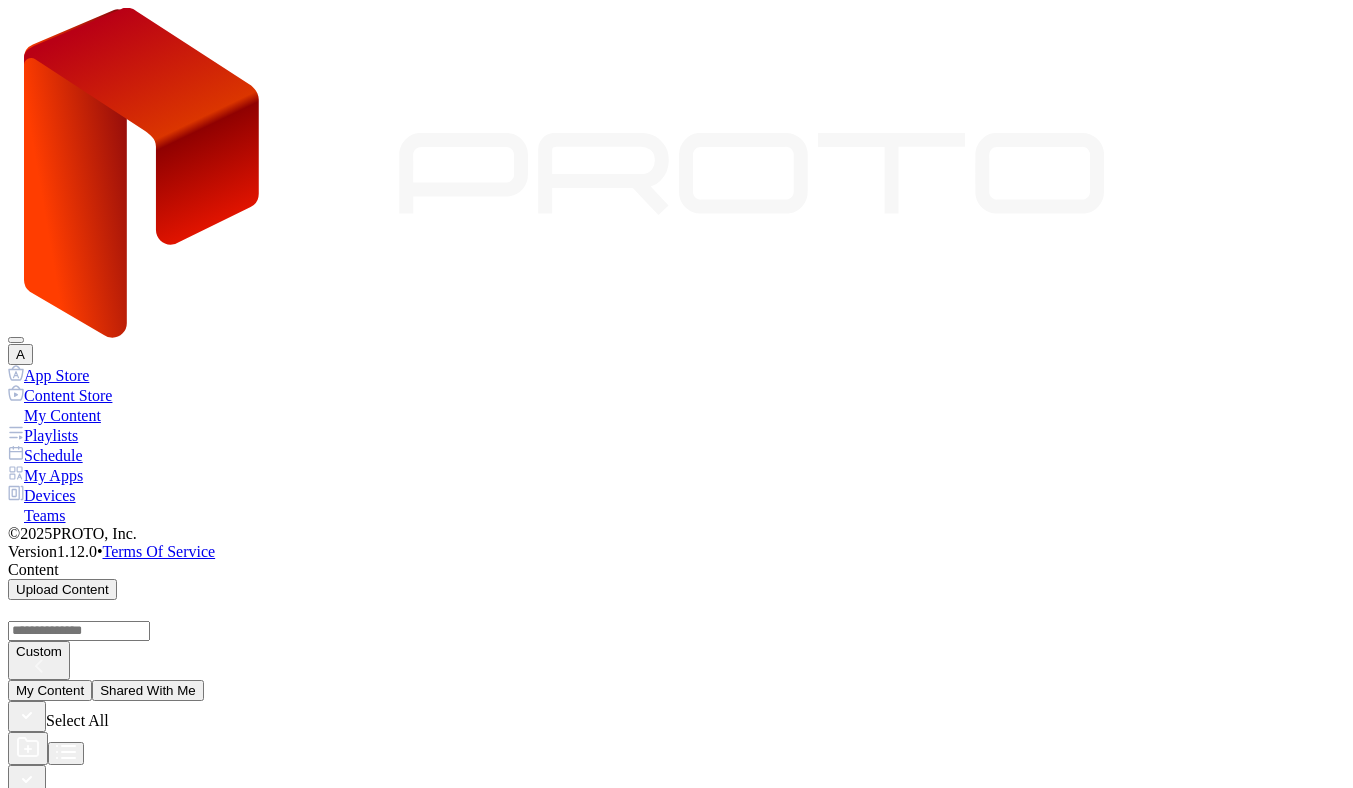 click on "Devices" at bounding box center (676, 495) 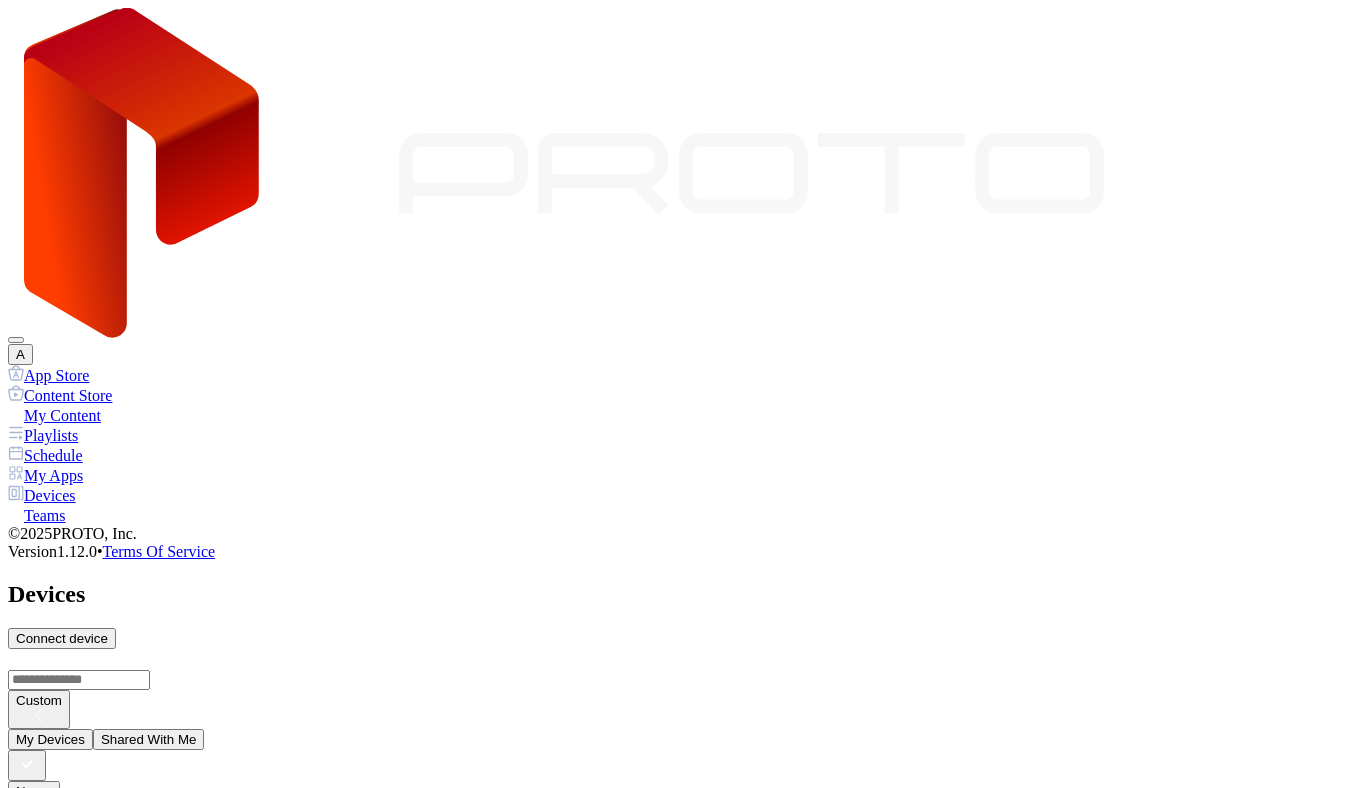 click on "Connect device" at bounding box center [62, 638] 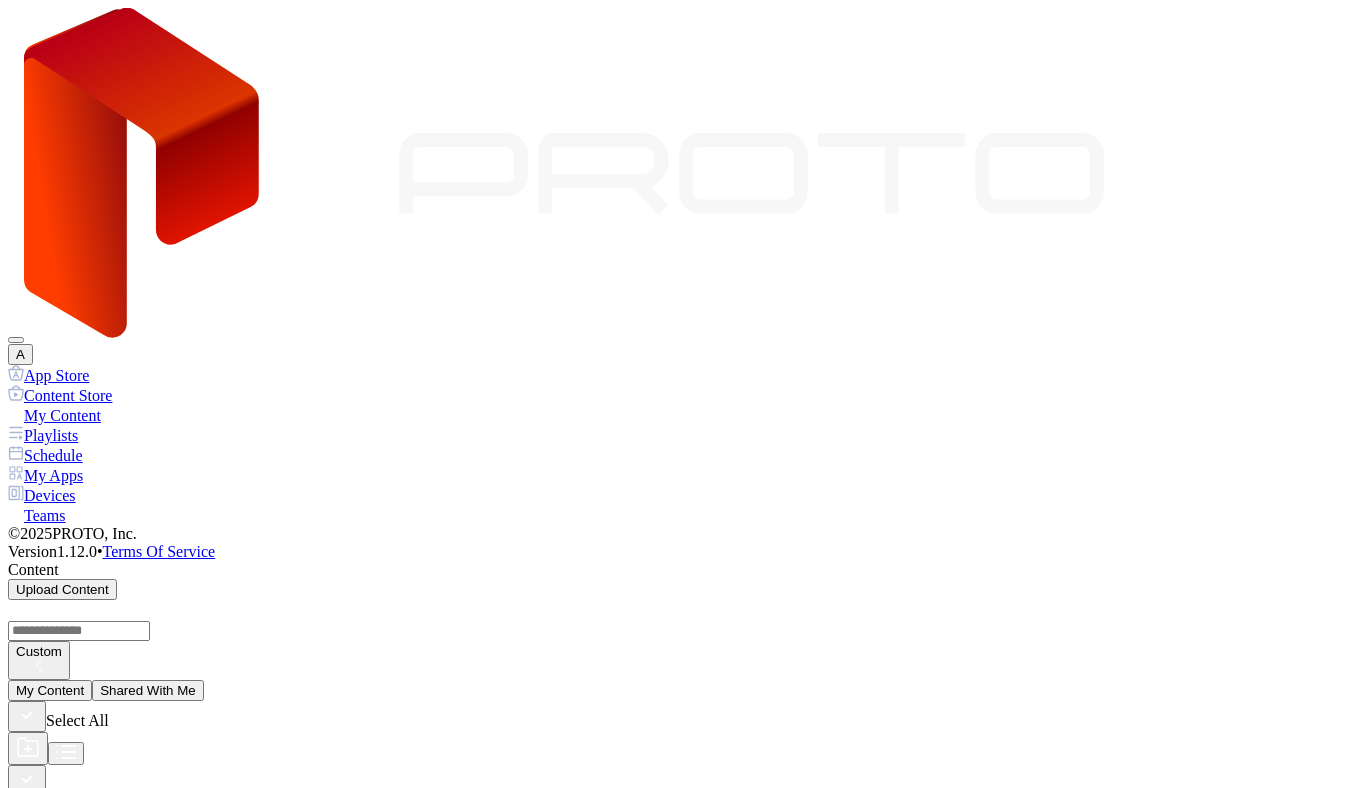 click 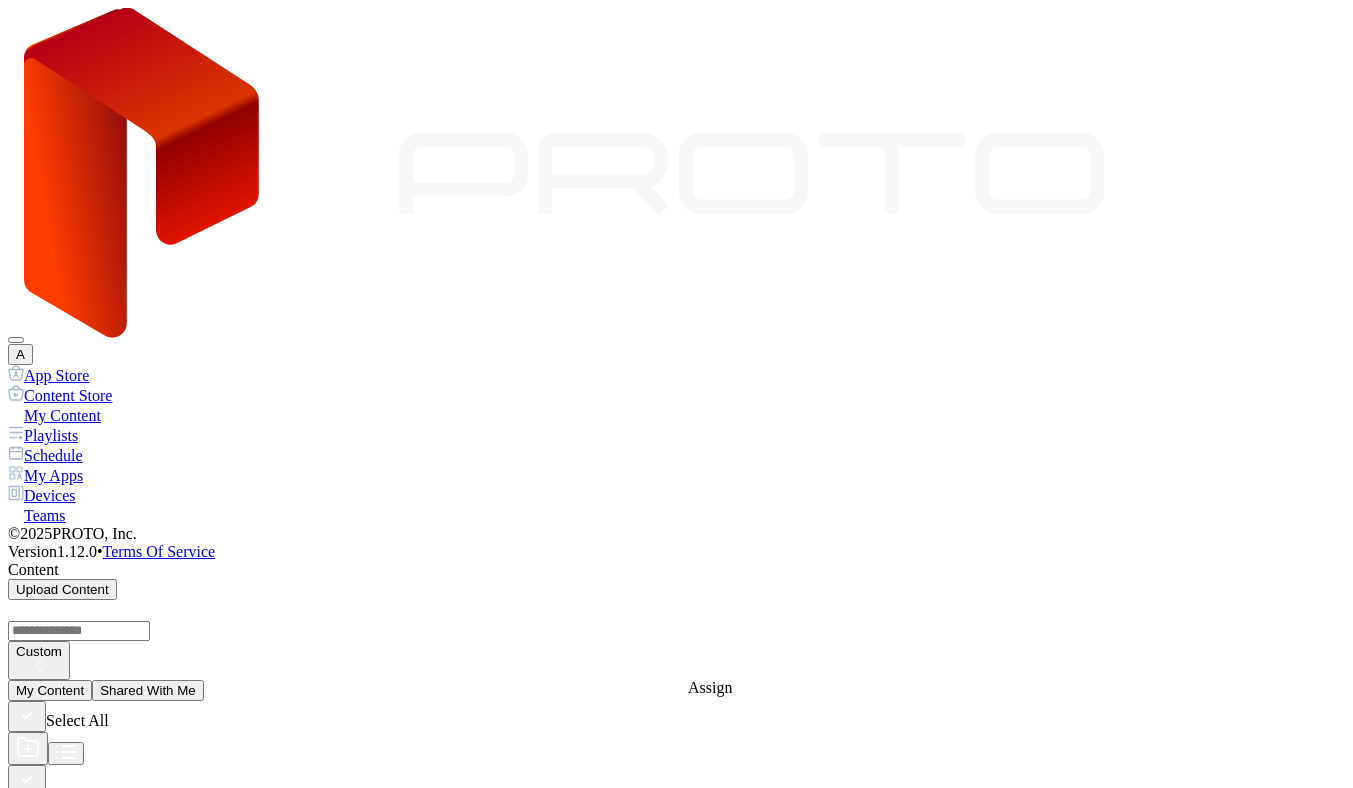 click 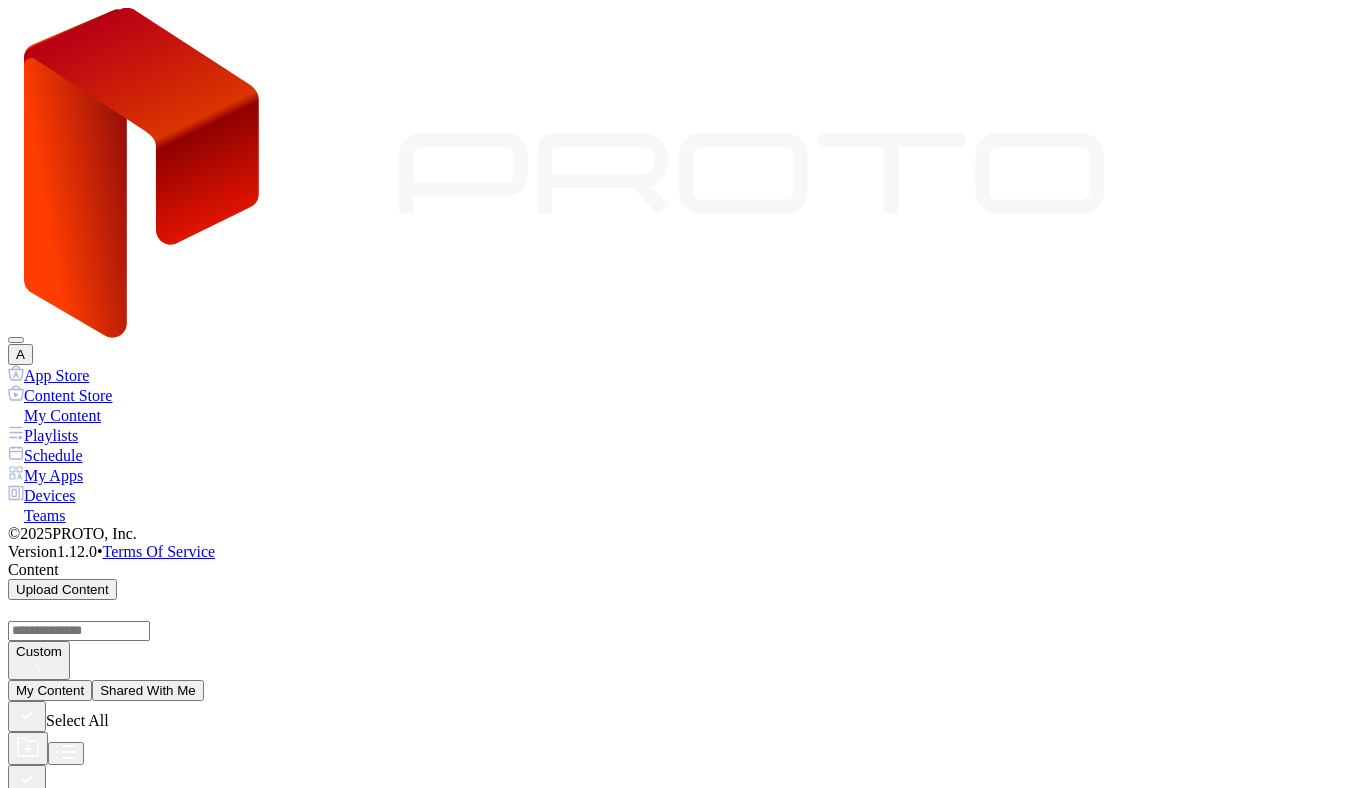 click on "SID:  BTTN226008VY" at bounding box center (676, 18602) 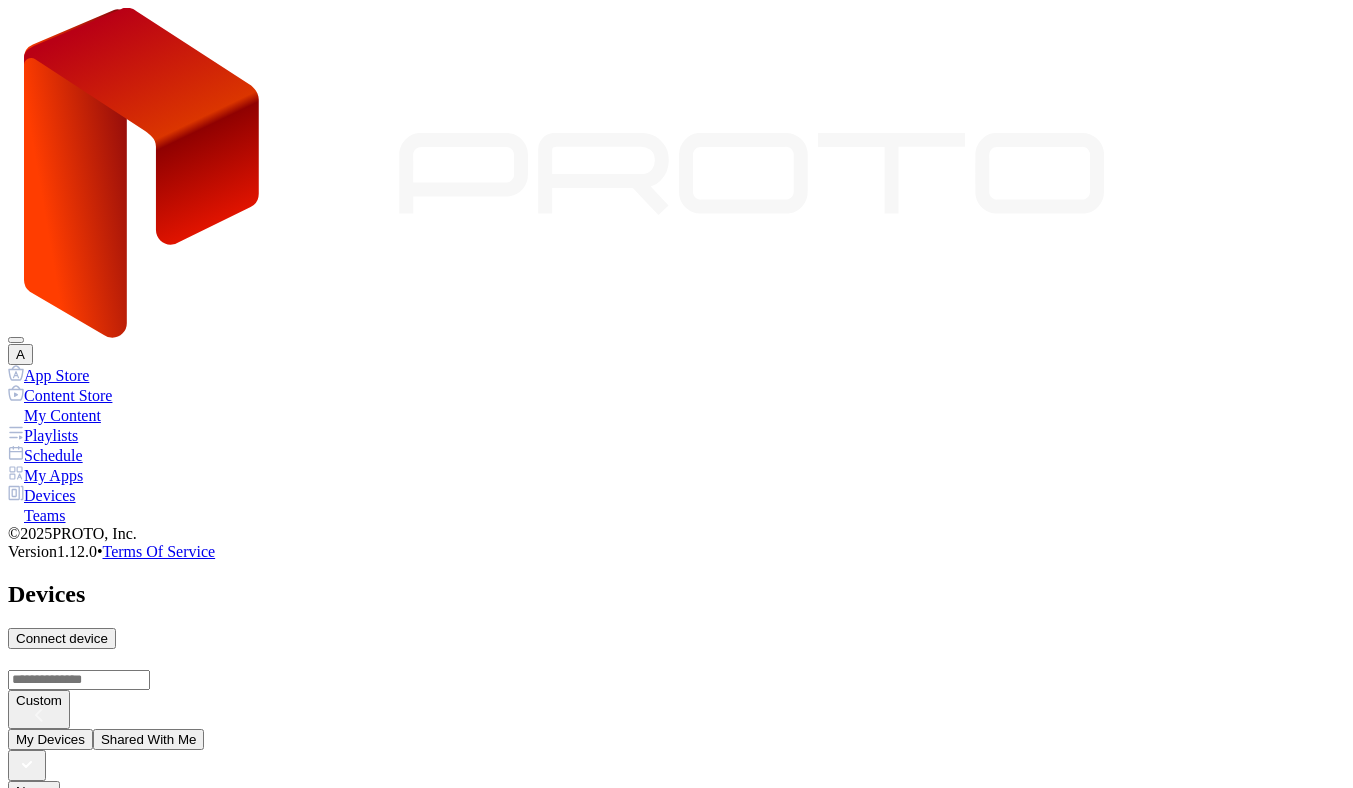 click on "Connect device" at bounding box center (62, 638) 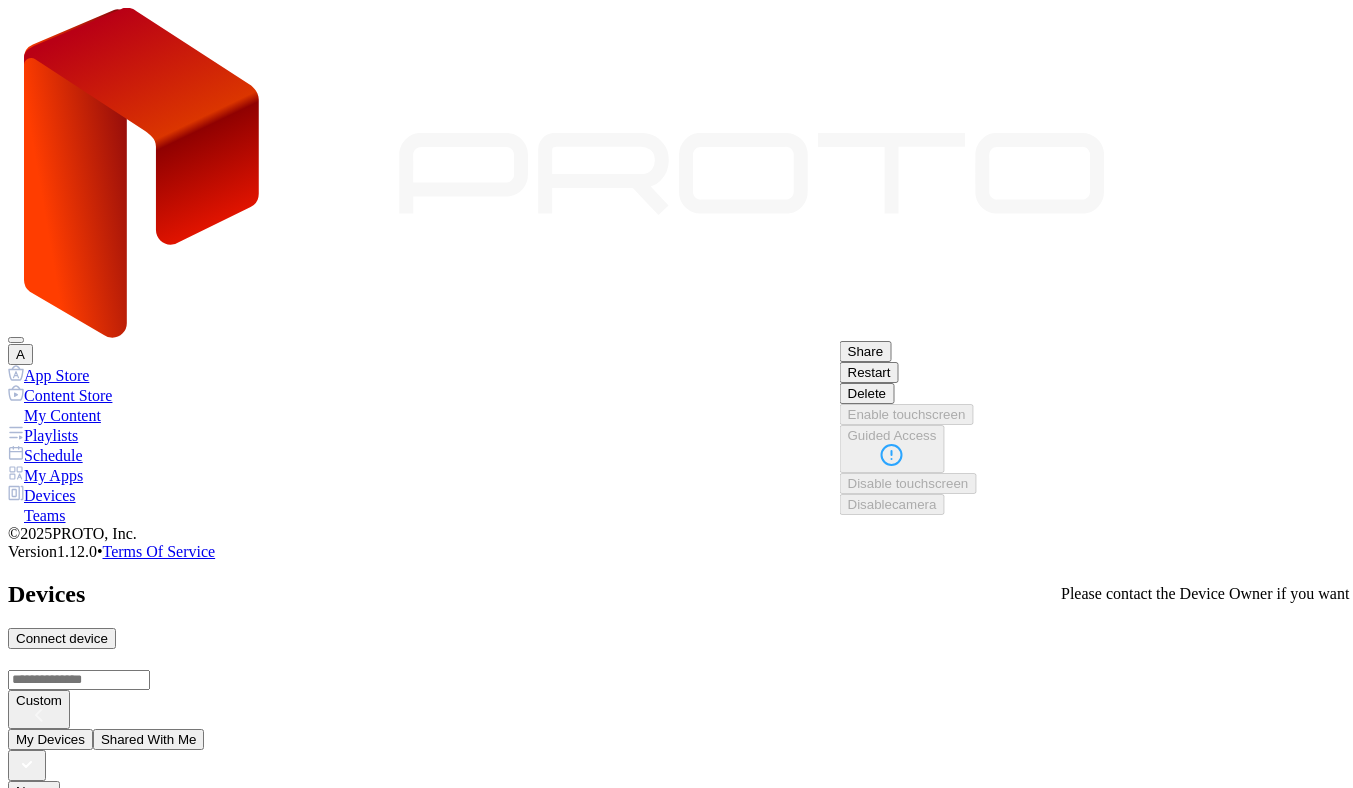 scroll, scrollTop: 81, scrollLeft: 0, axis: vertical 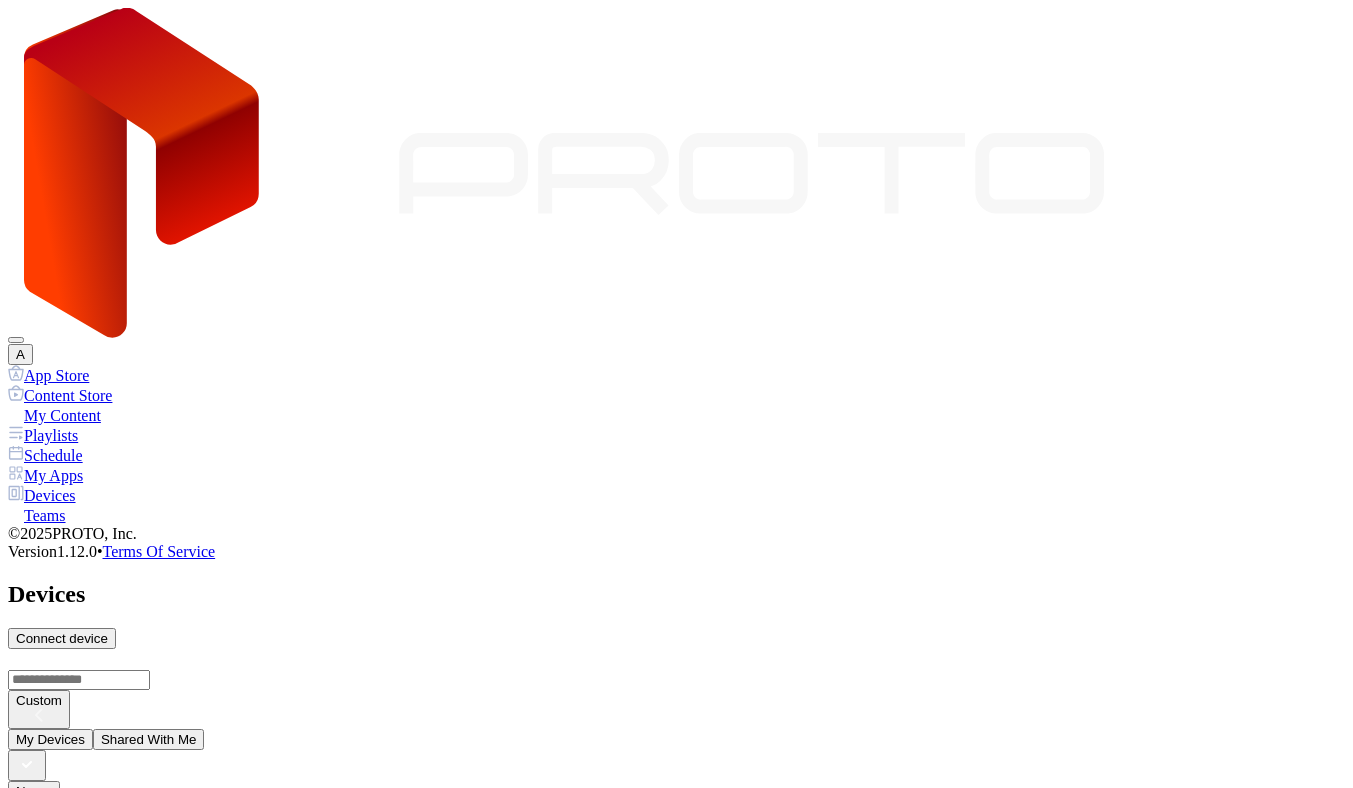 click on "Name Last Seen ANDRII YAVORSKYI's Proto M SID:  BTTN226008VY Online Jul 02, 2025 at 2:59 PM ANDRII YAVORSKYI's Proto M2 SID:  00E04C7110E9 Offline Jul 01, 2025 at 7:32 PM" at bounding box center [676, 998] 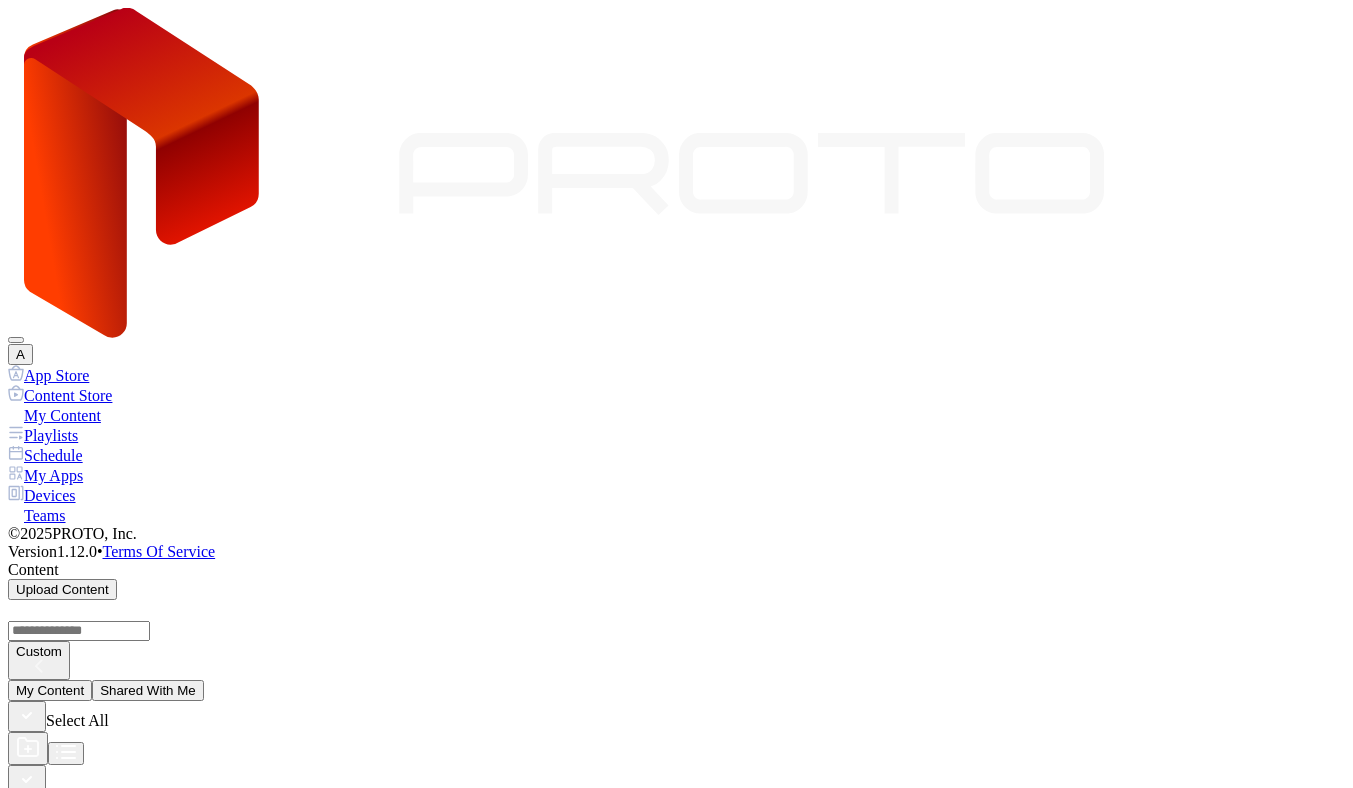 click 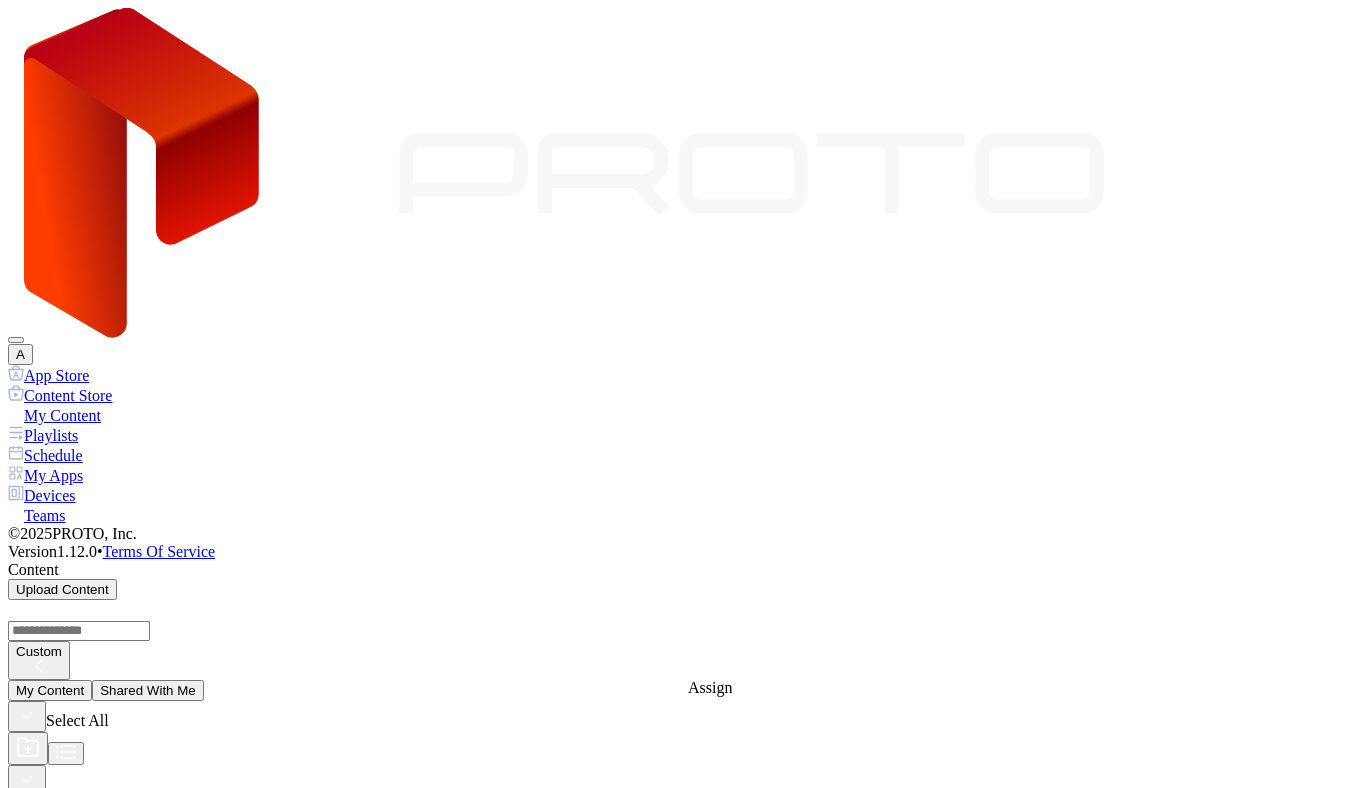 click 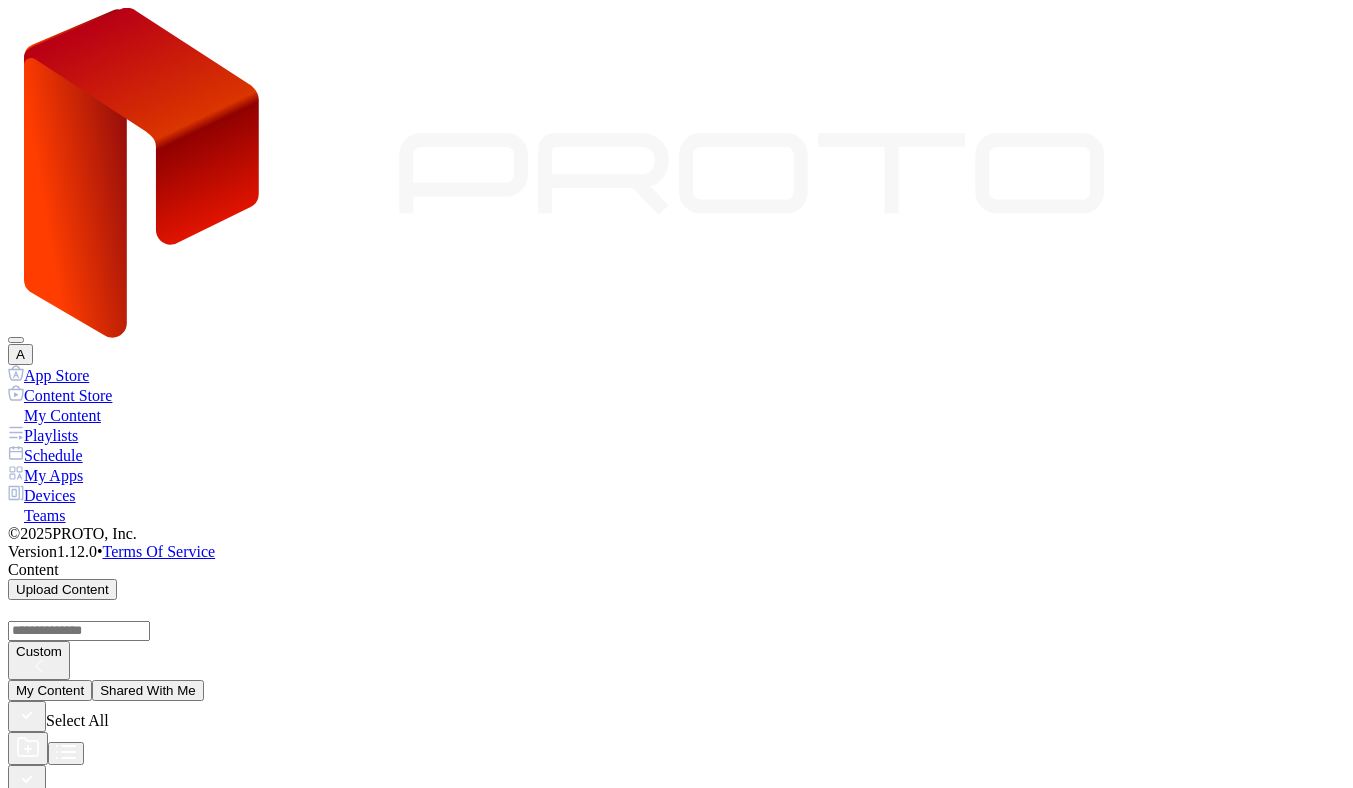click on "SID:  BTTN226008VY" at bounding box center [676, 18602] 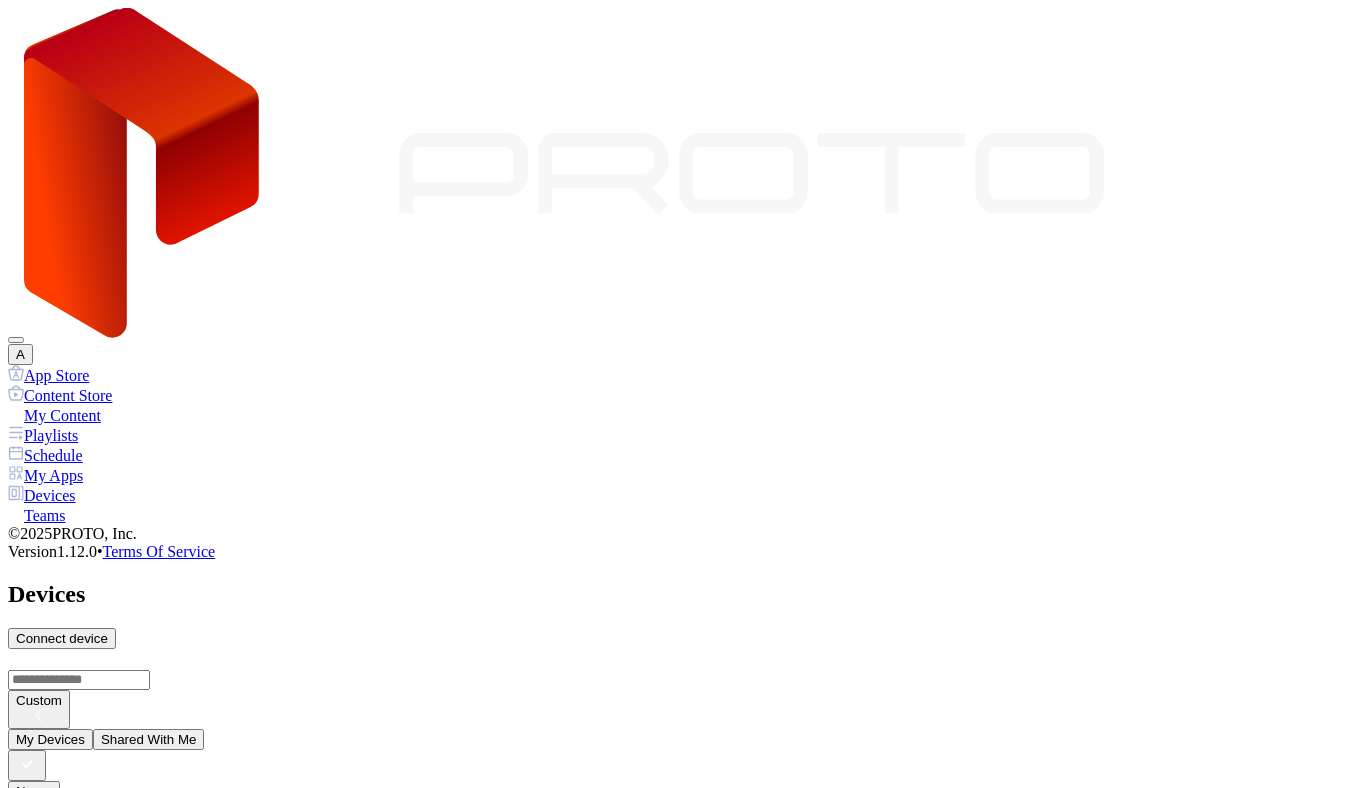 click 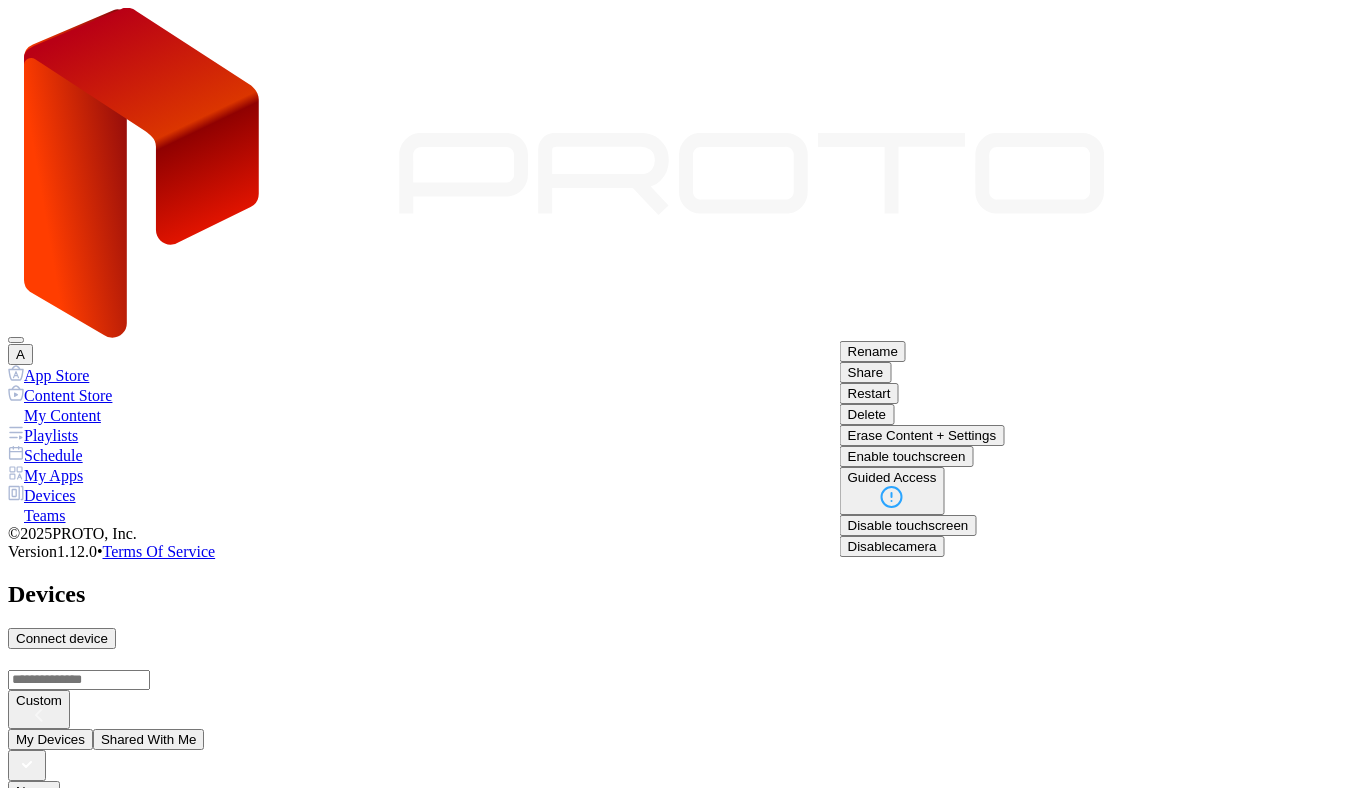 click on "Erase Content + Settings" at bounding box center [922, 435] 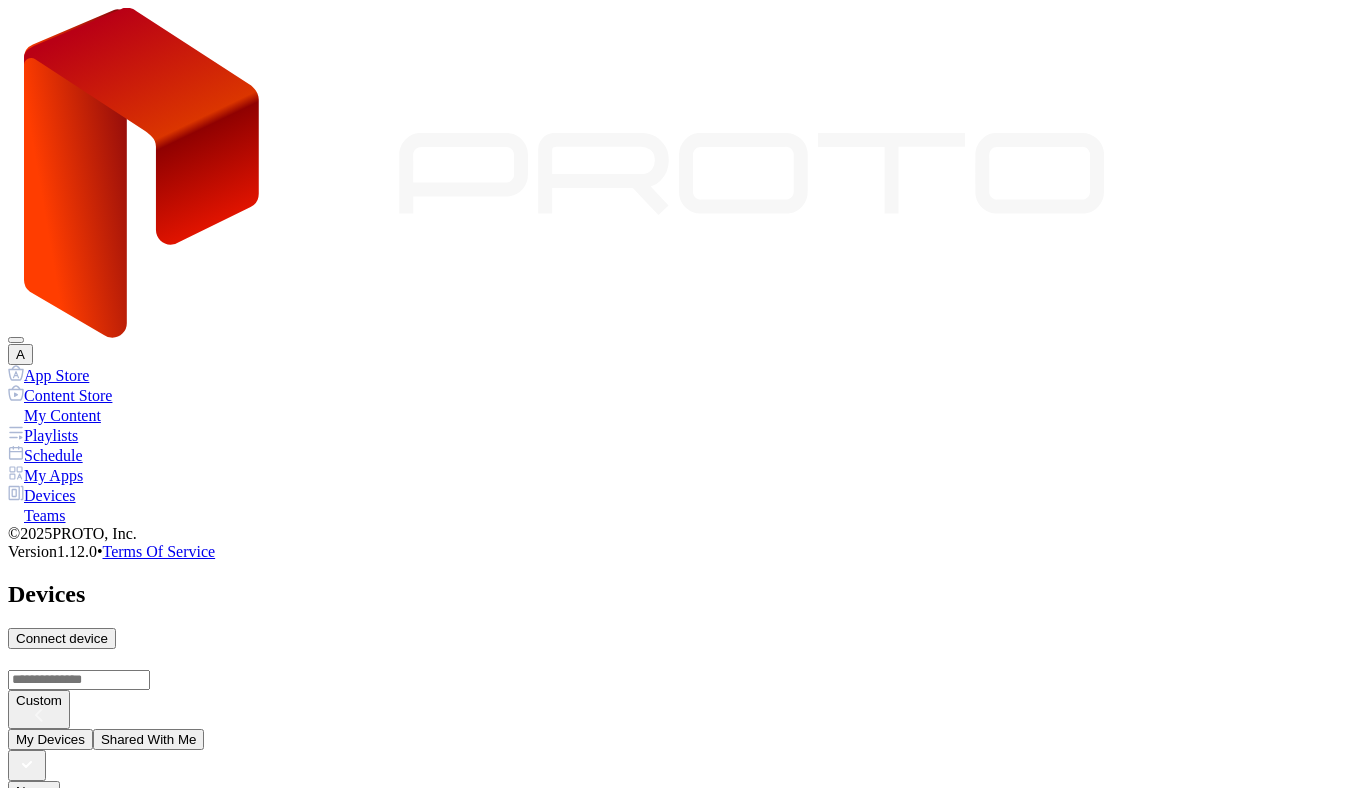 click on "Erase" at bounding box center (91, 1291) 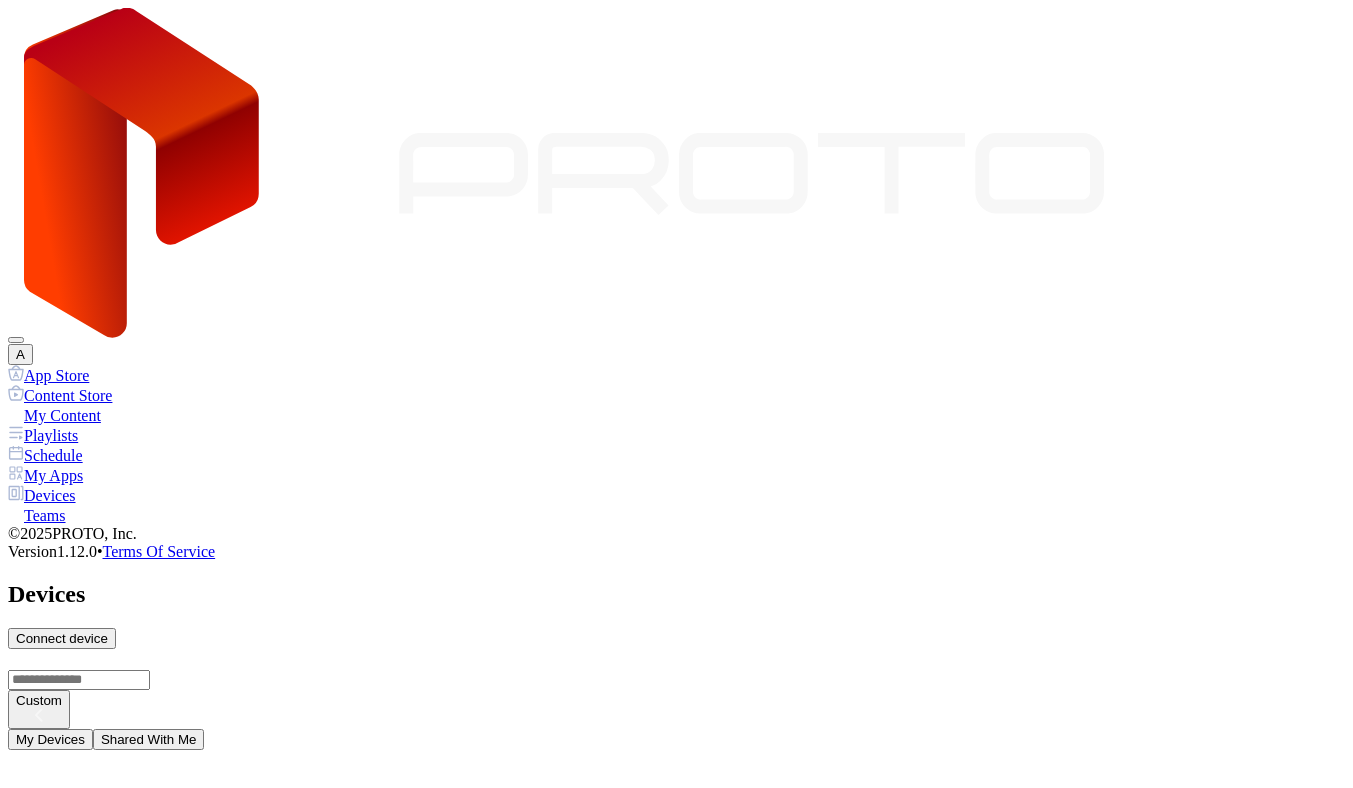 scroll, scrollTop: 0, scrollLeft: 0, axis: both 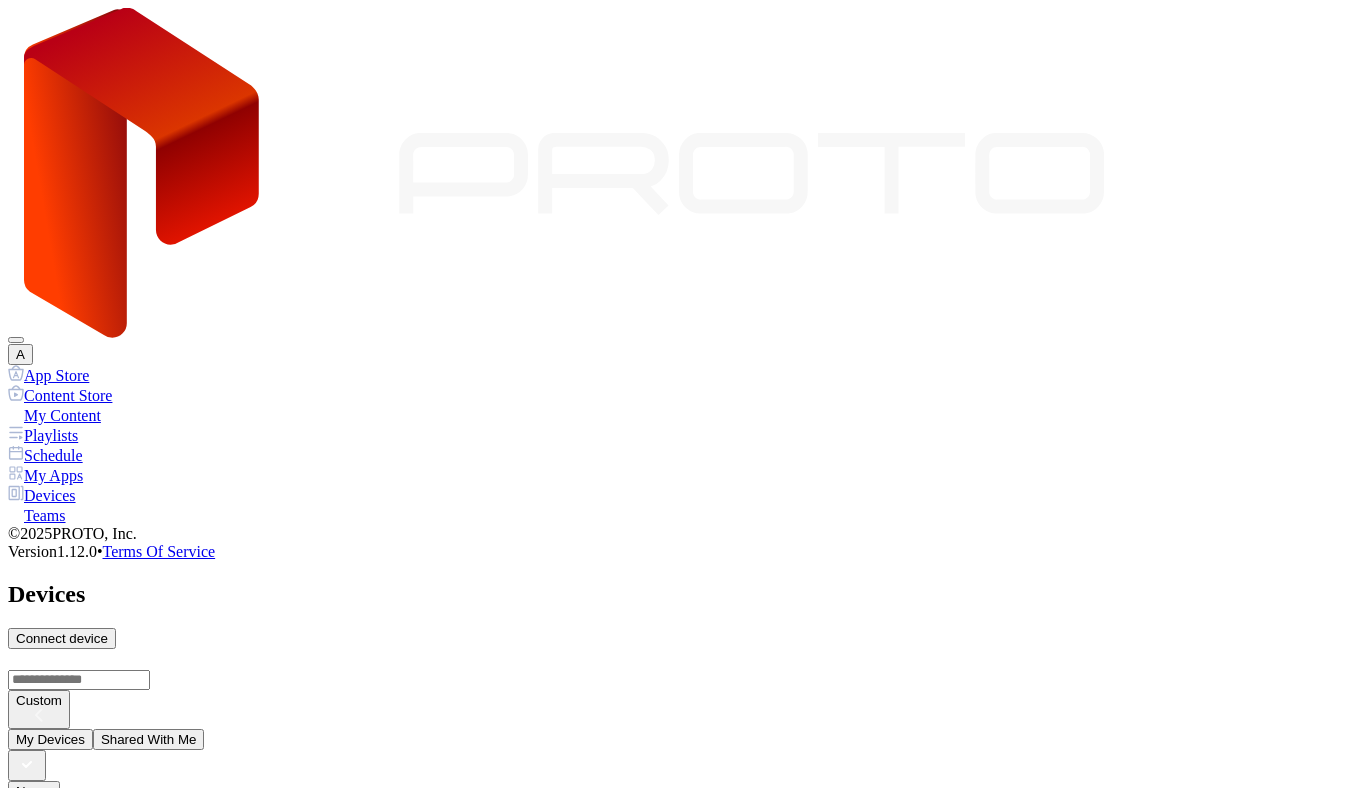 click on "Connect device" at bounding box center (62, 638) 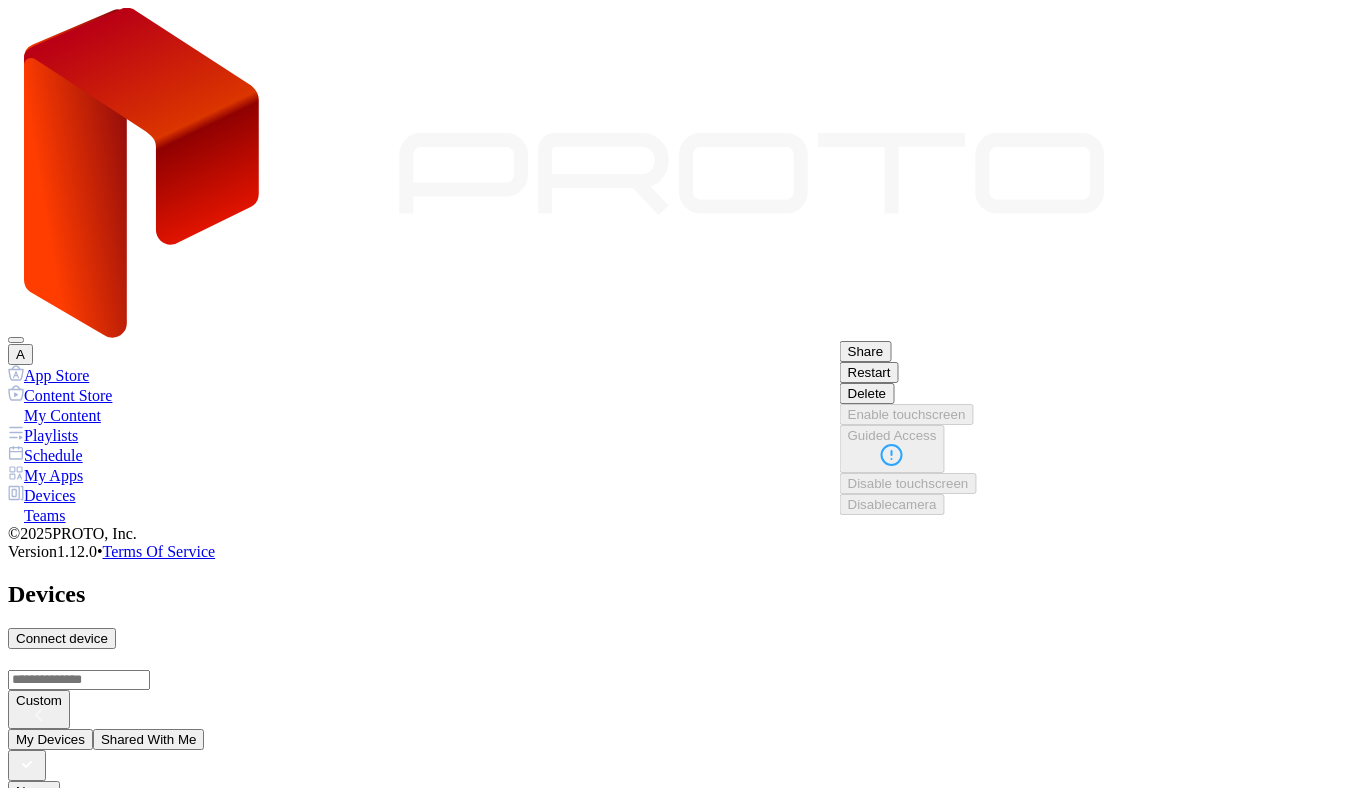 click on "Delete" at bounding box center (867, 393) 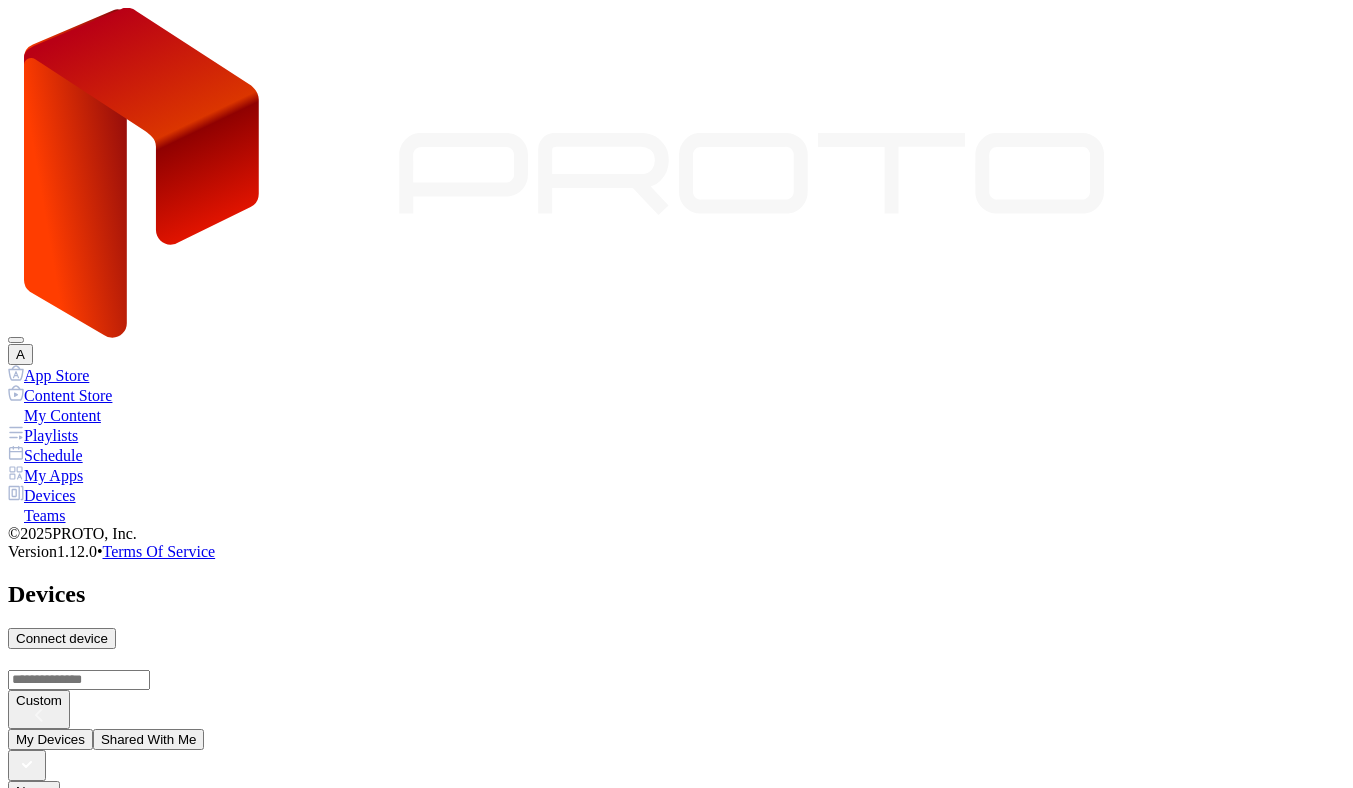 click on "Delete" at bounding box center (93, 1381) 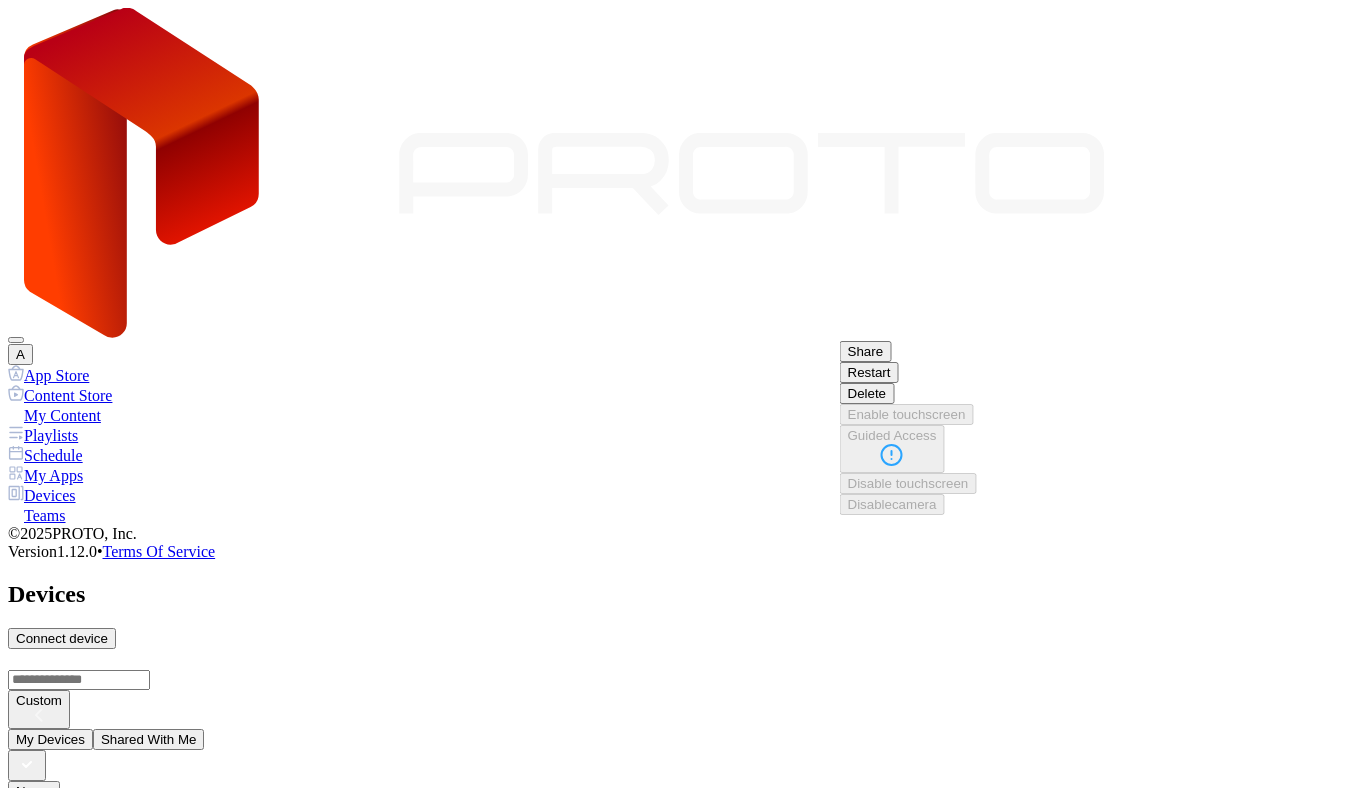 click on "Delete" at bounding box center (867, 393) 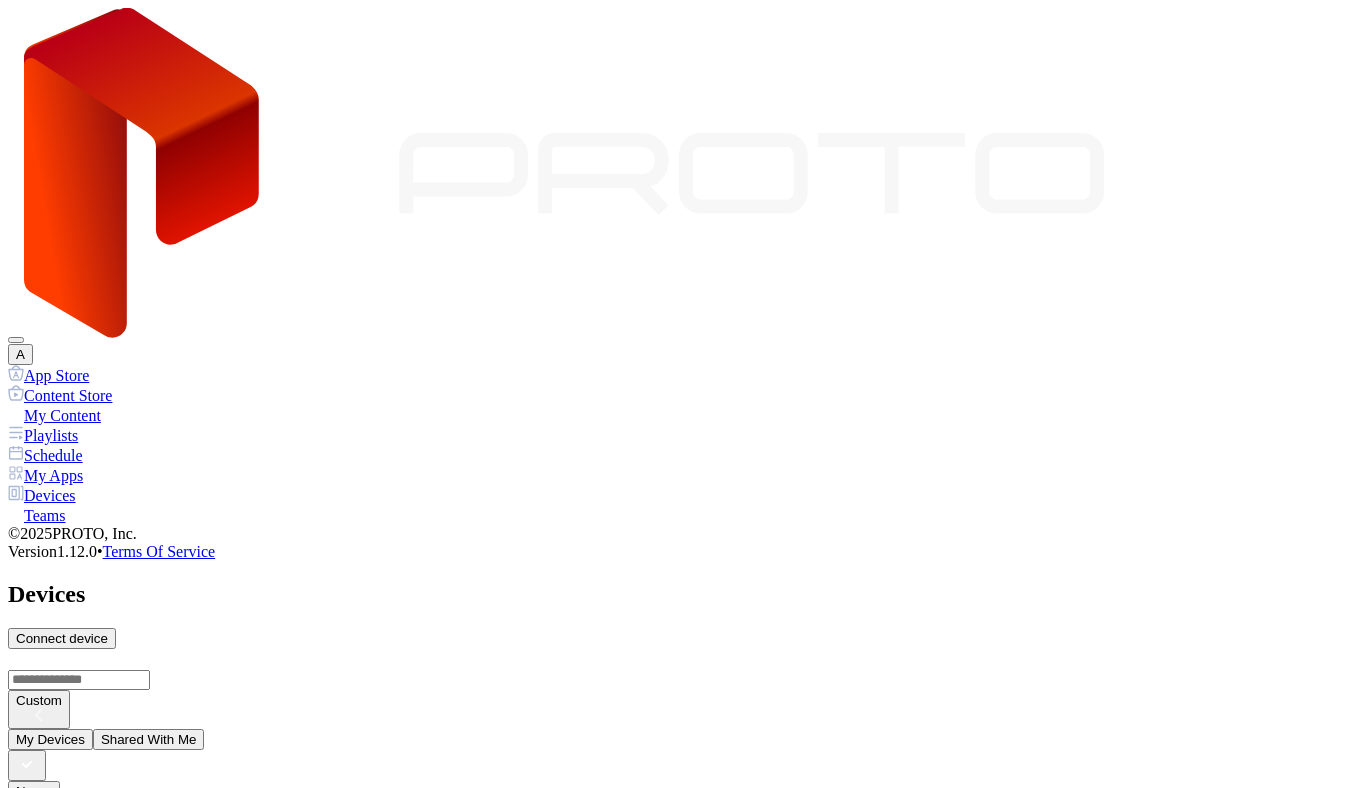 click on "Delete" at bounding box center [93, 1381] 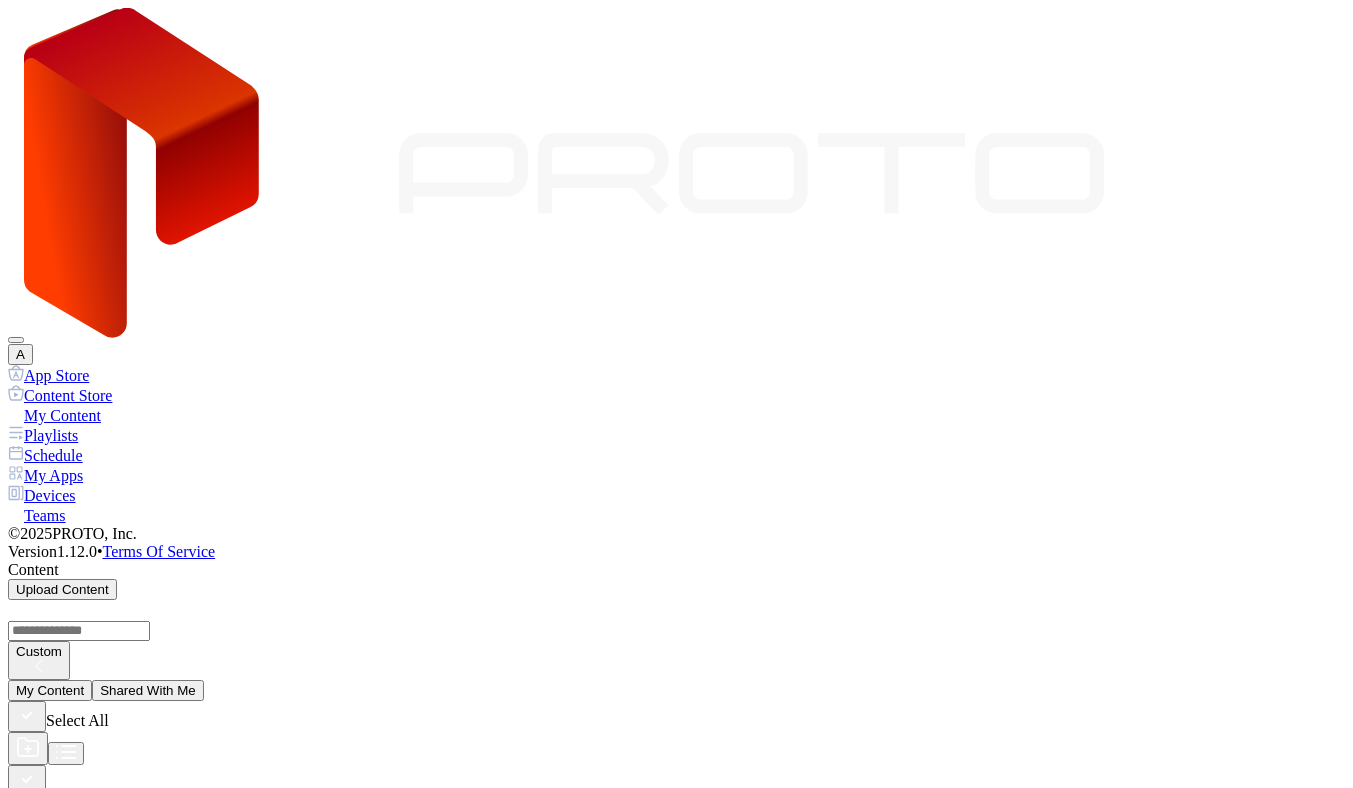 click 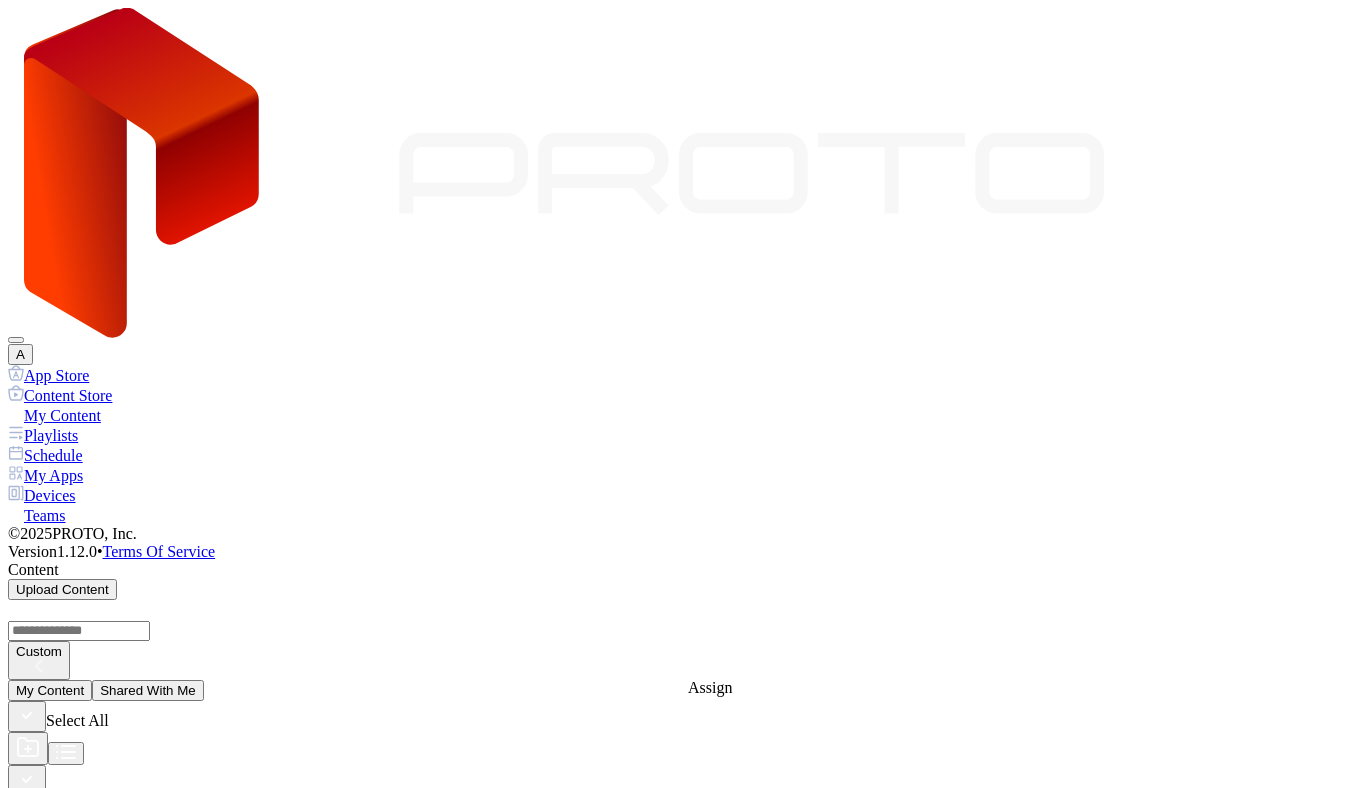 click 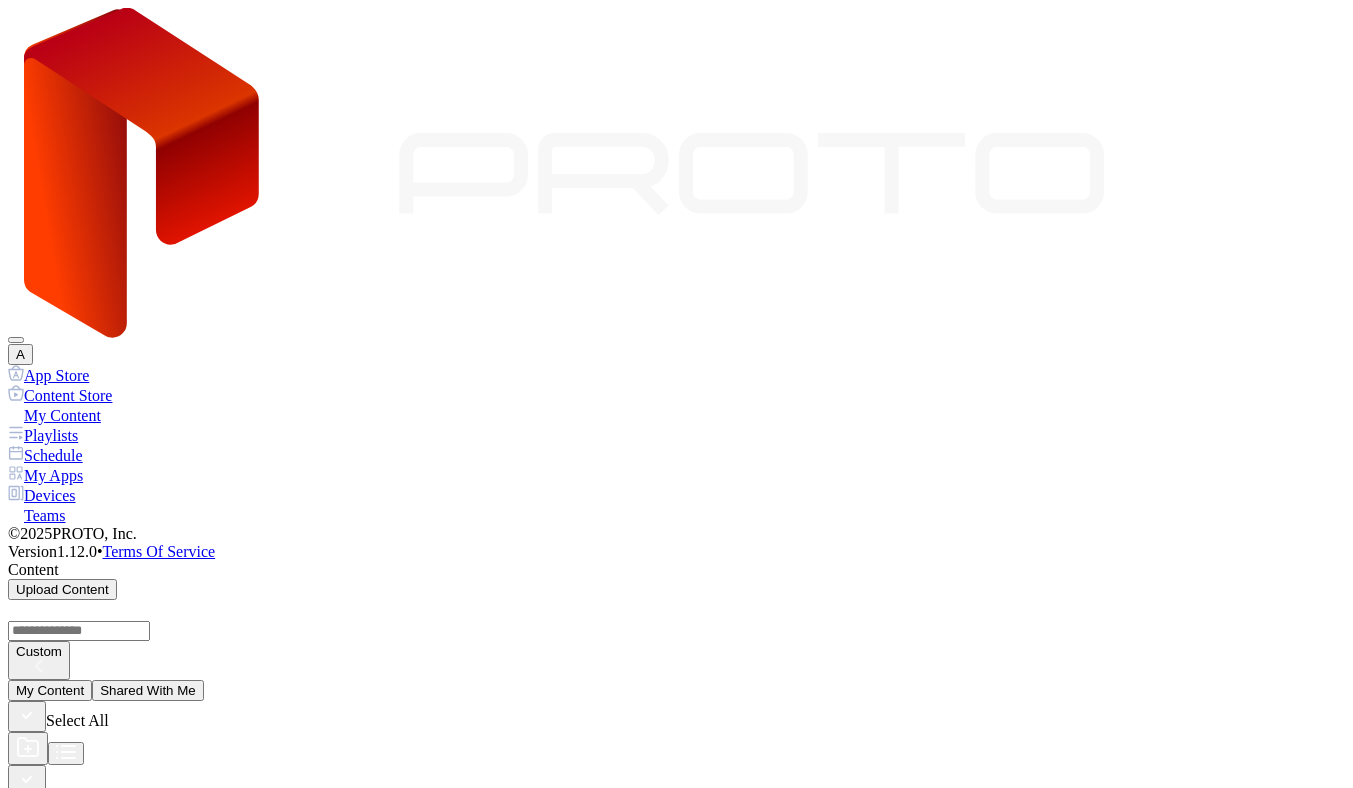 click 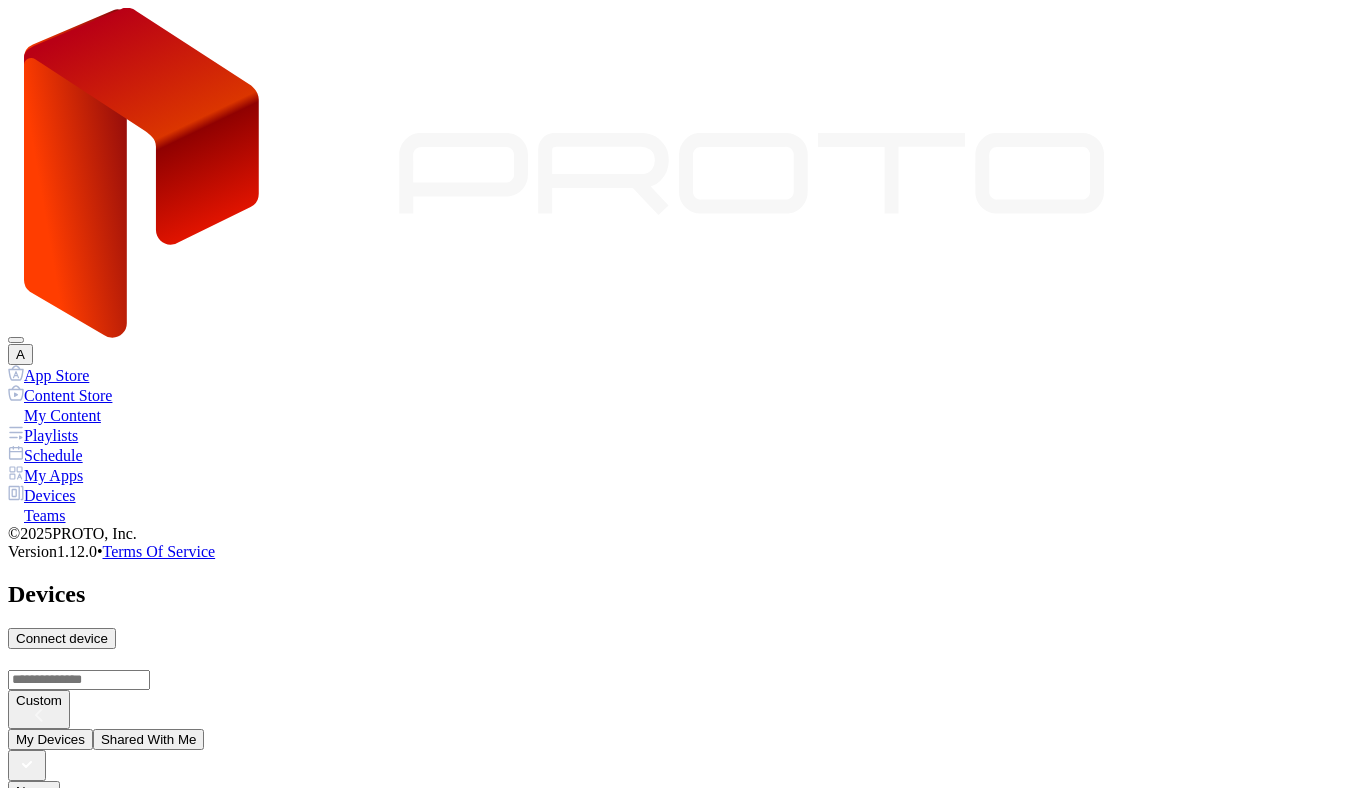 click on "Connect device" at bounding box center [62, 638] 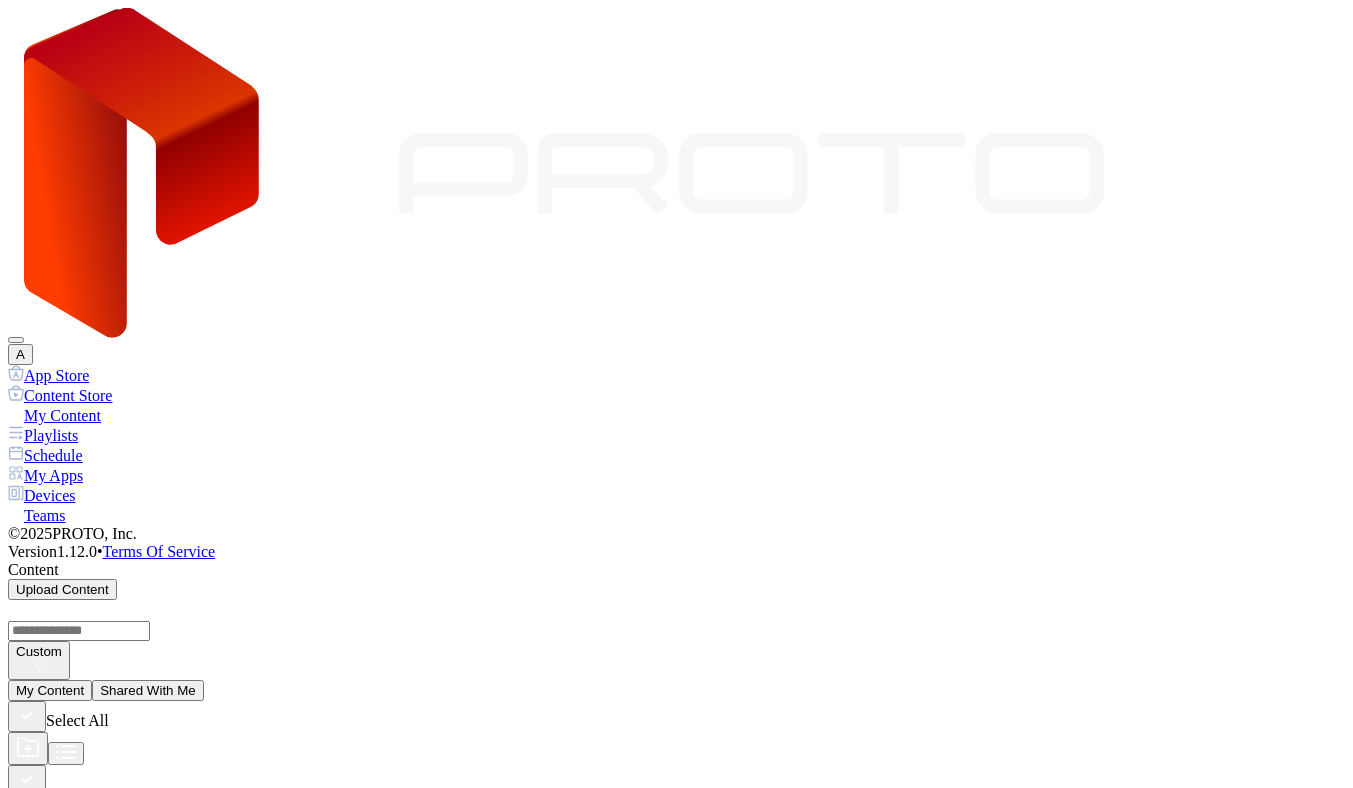 click 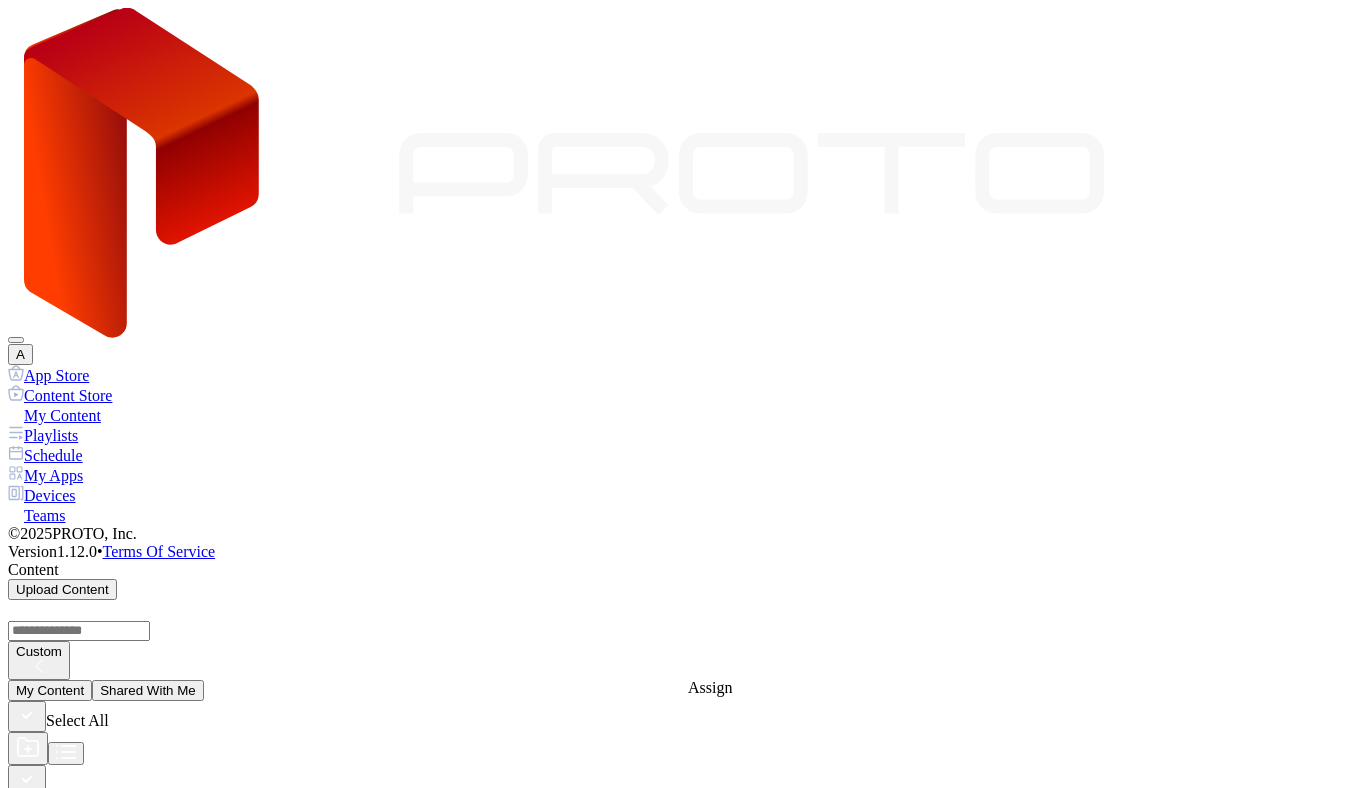click 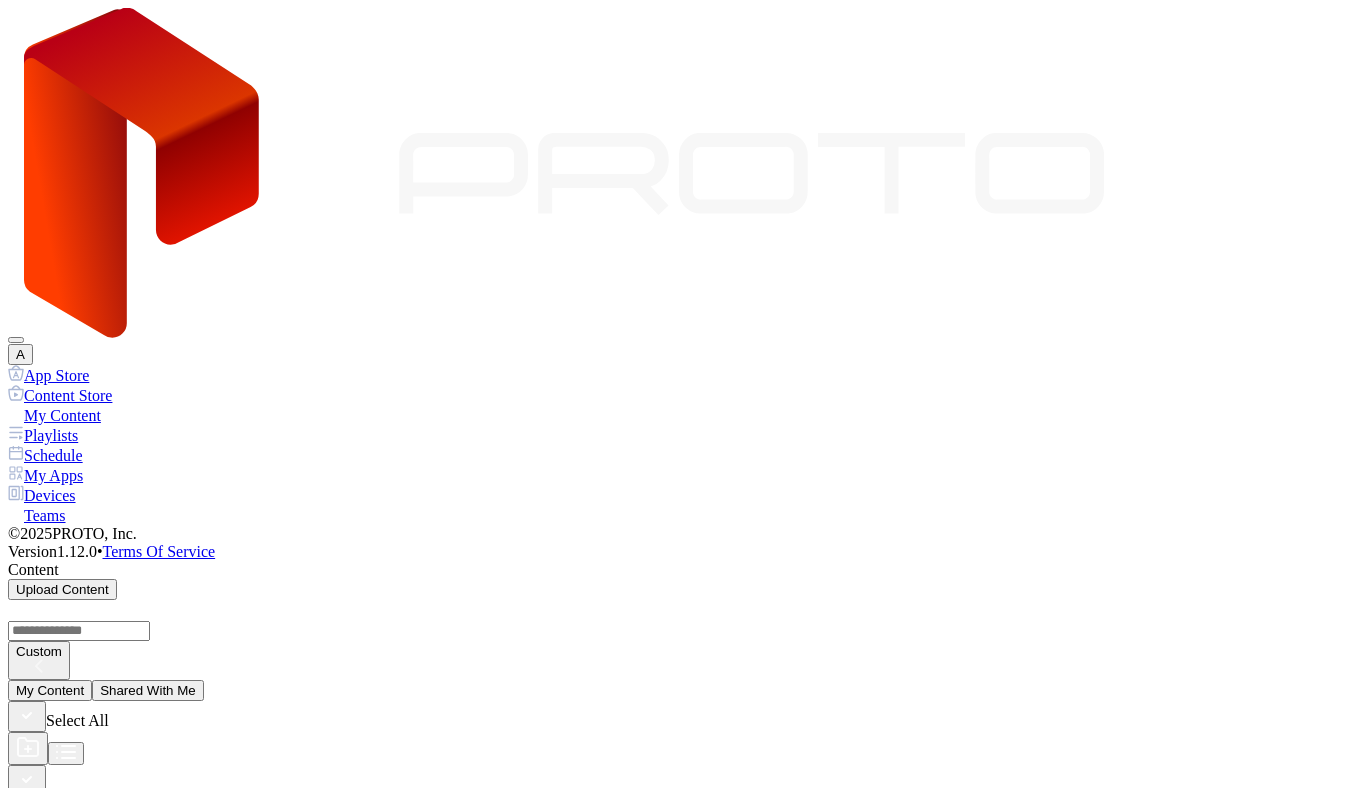 click on "ANDRII YAVORSKYI's Proto M" at bounding box center (676, 18584) 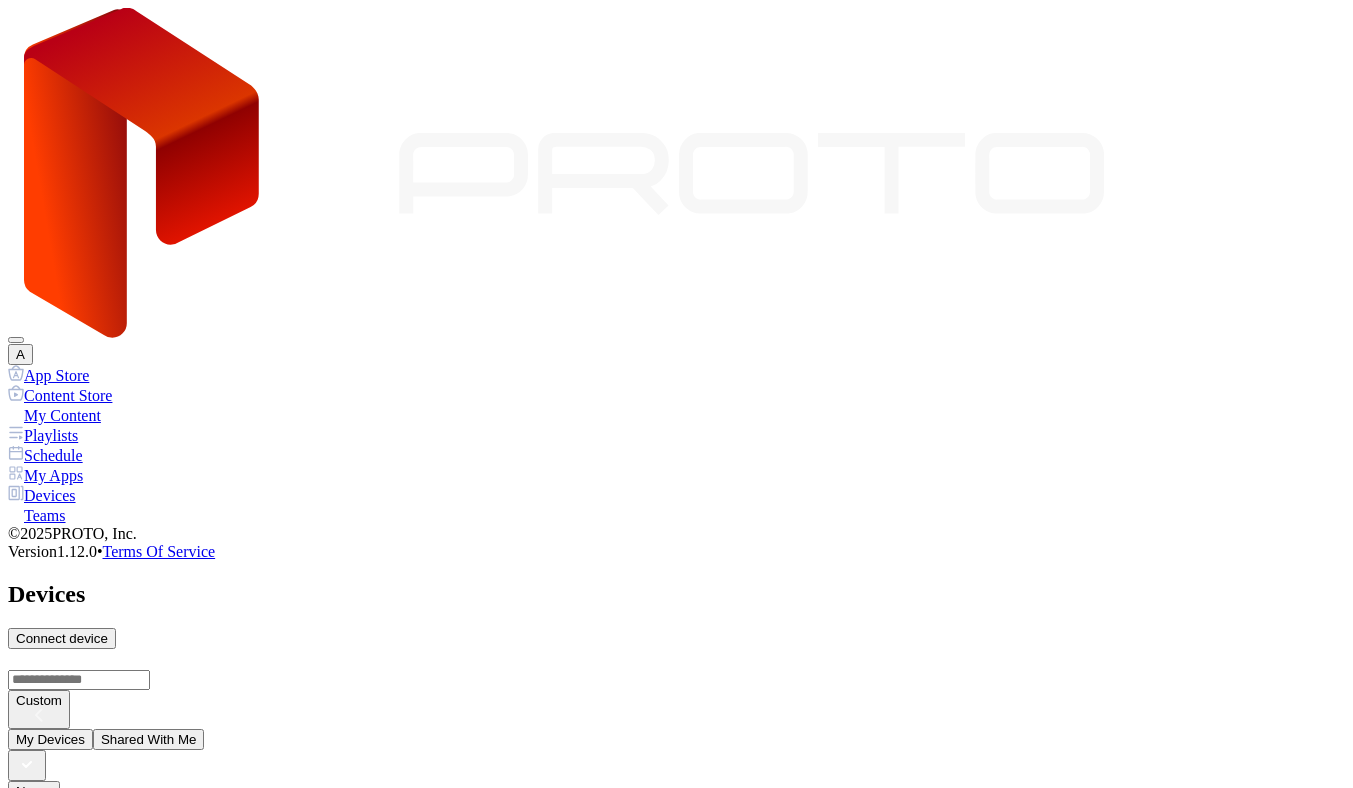 click on "Connect device" at bounding box center (62, 638) 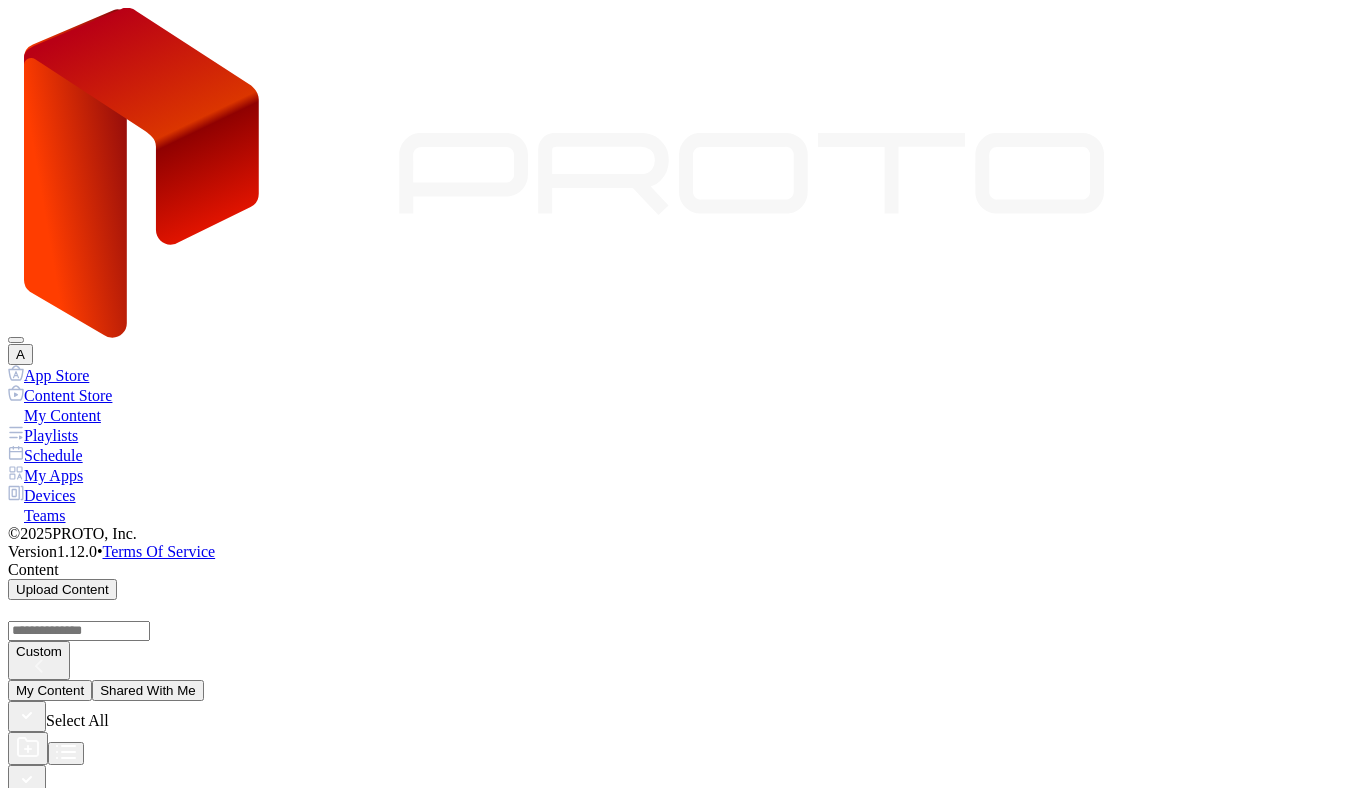 click 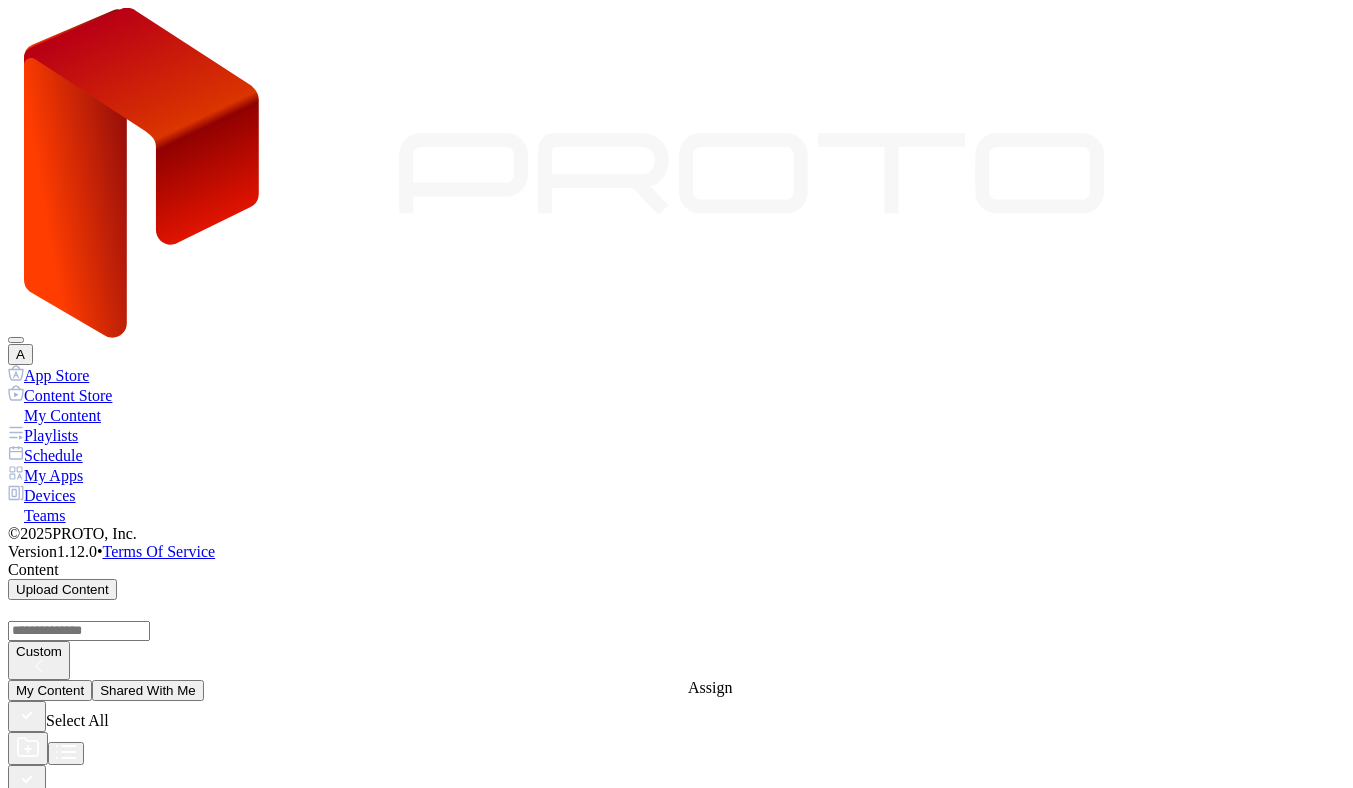 click 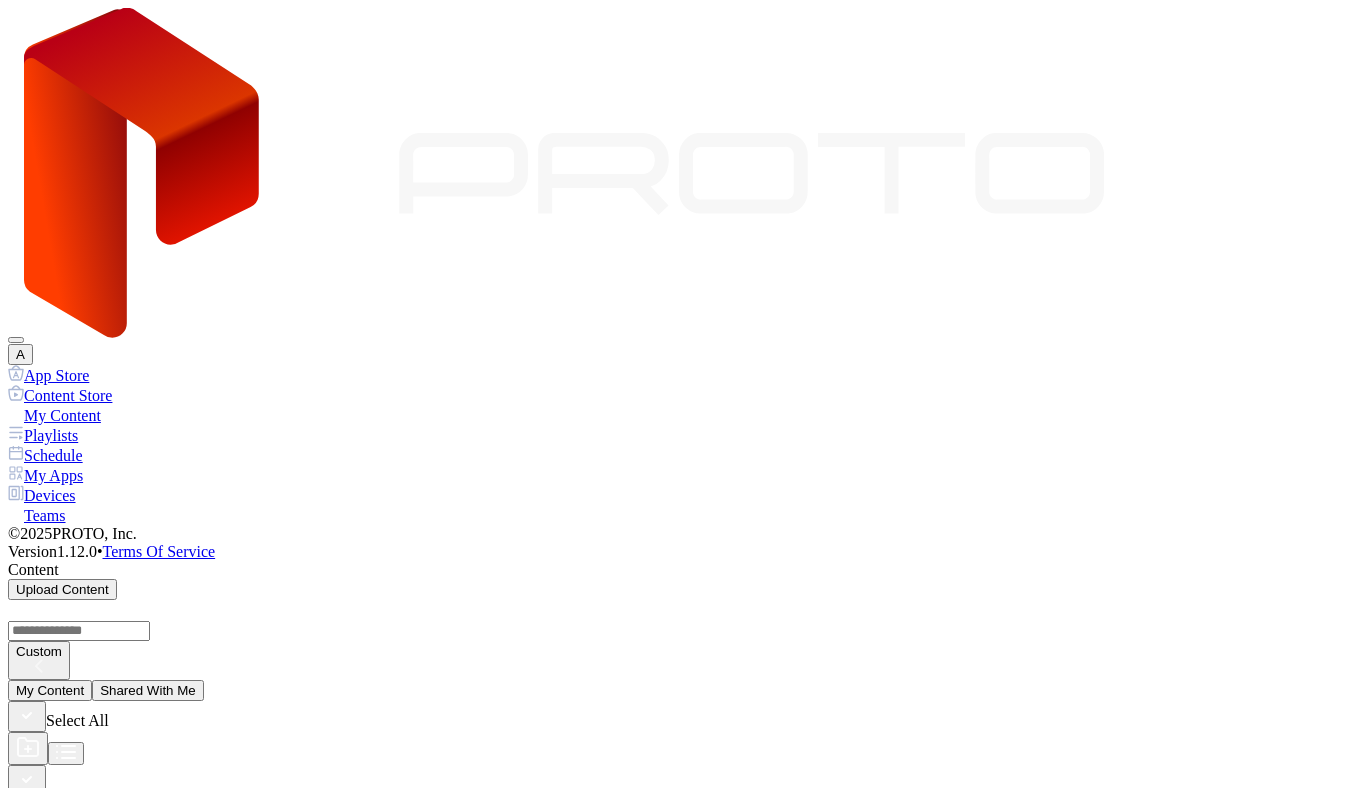 click at bounding box center (16, 18495) 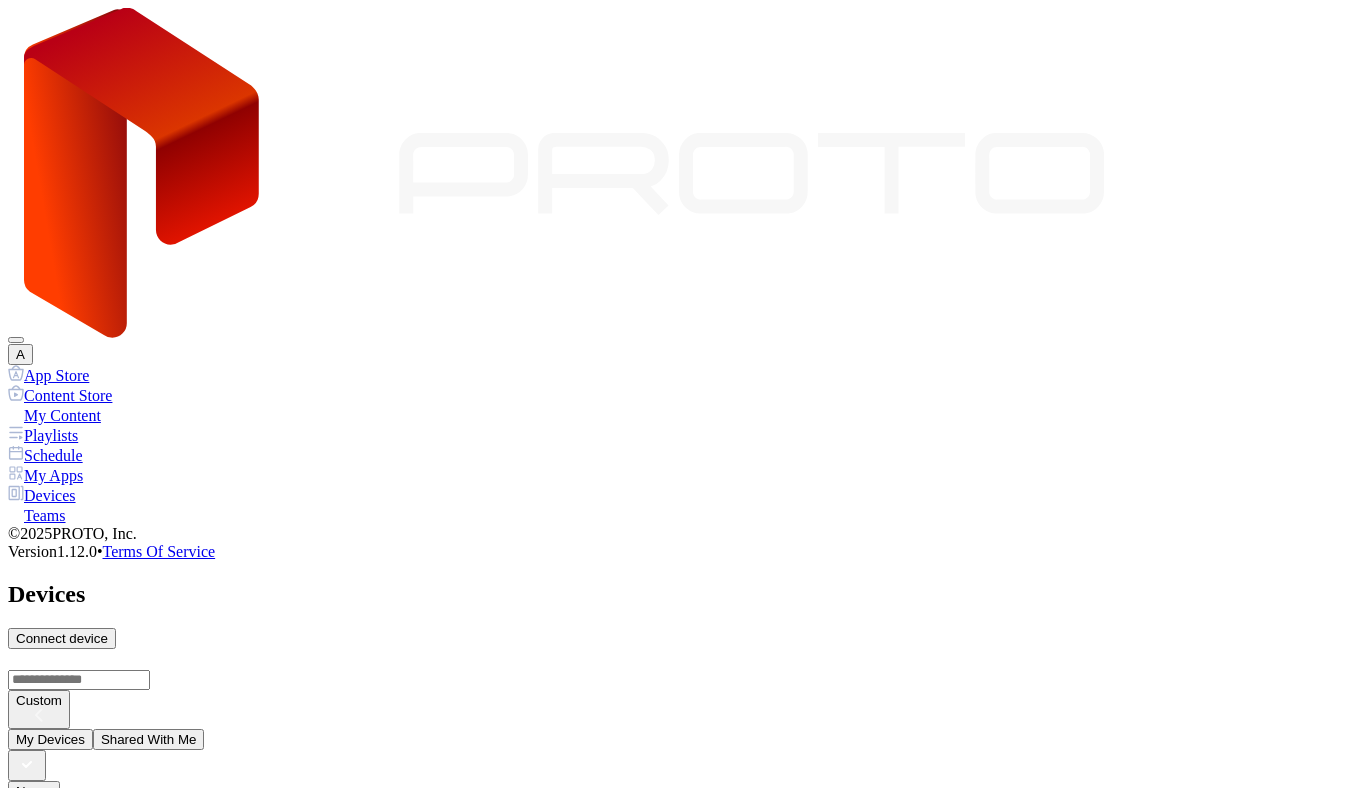 click on "Connect device" at bounding box center (62, 638) 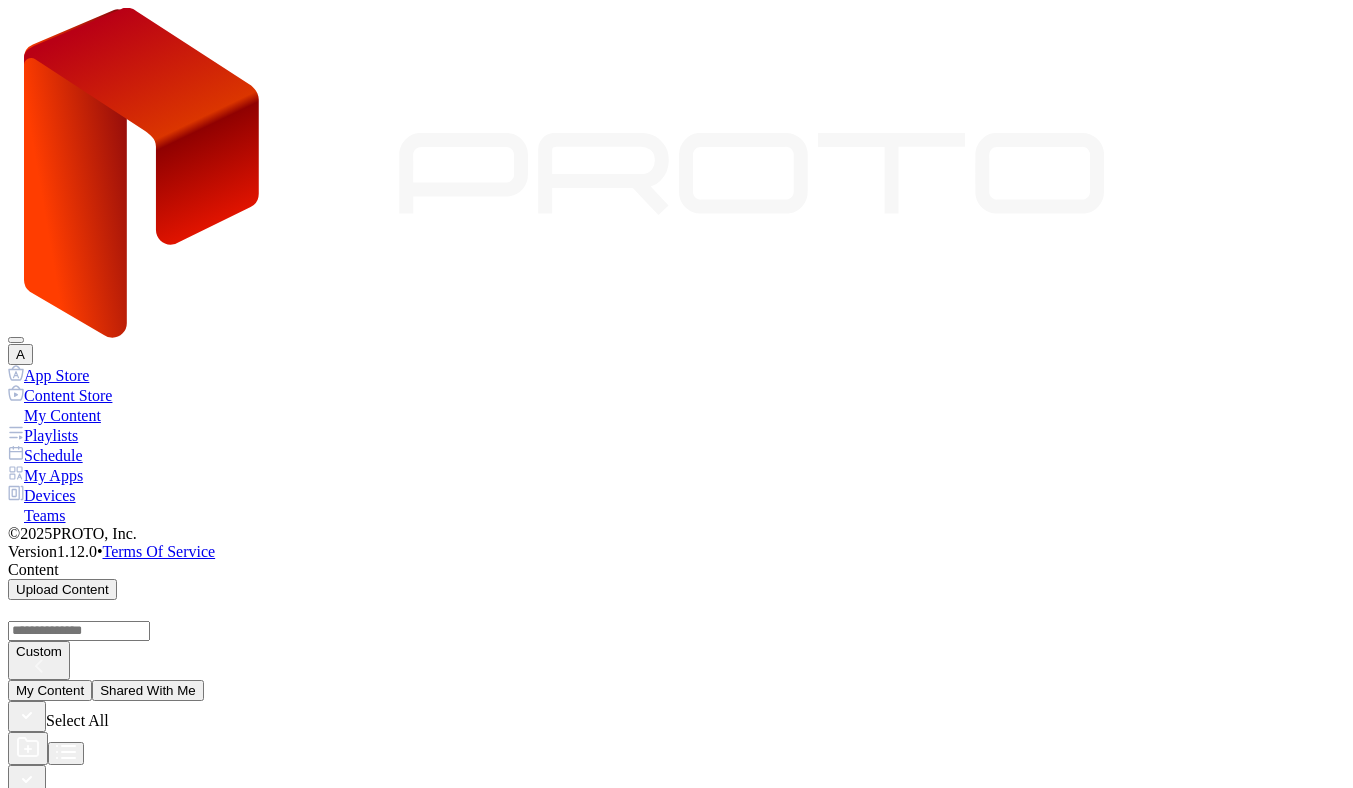 click 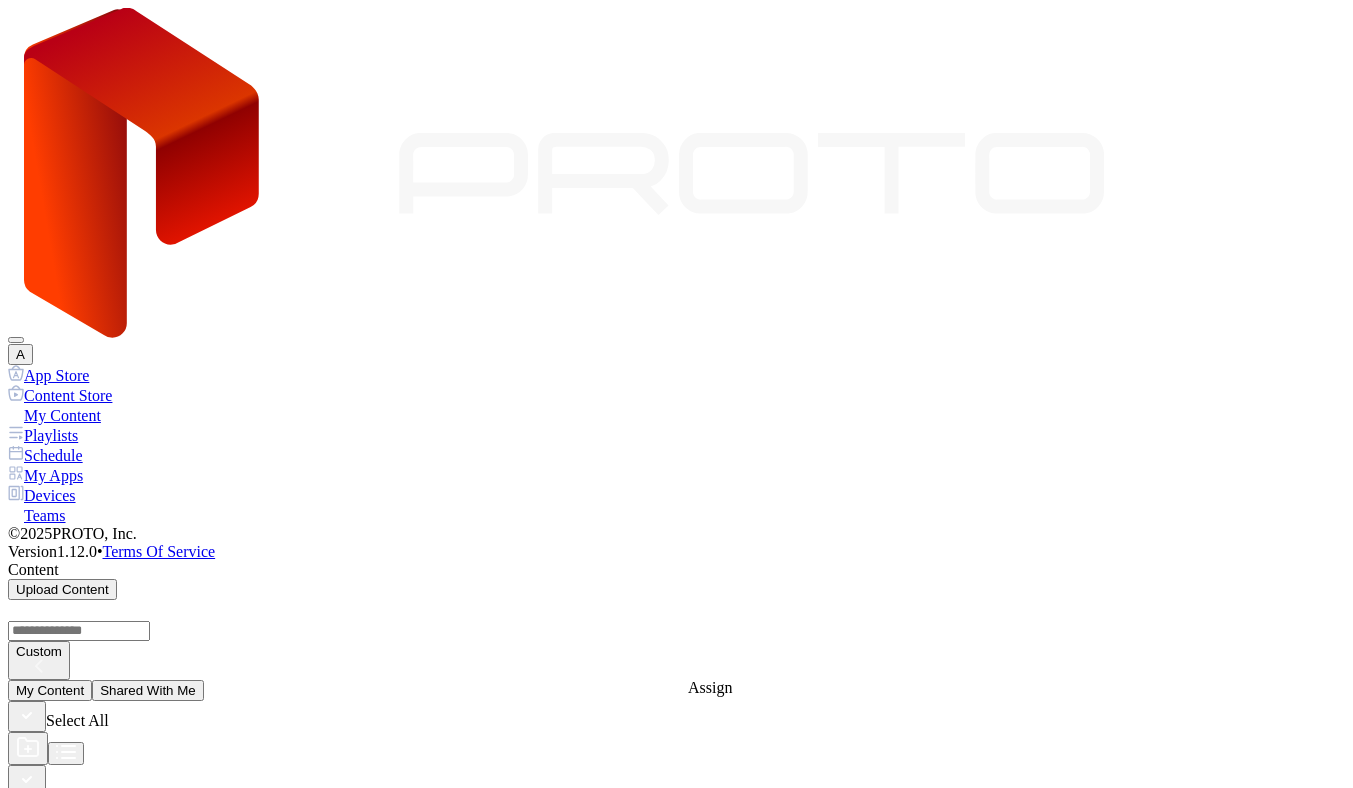 click at bounding box center [28, 18321] 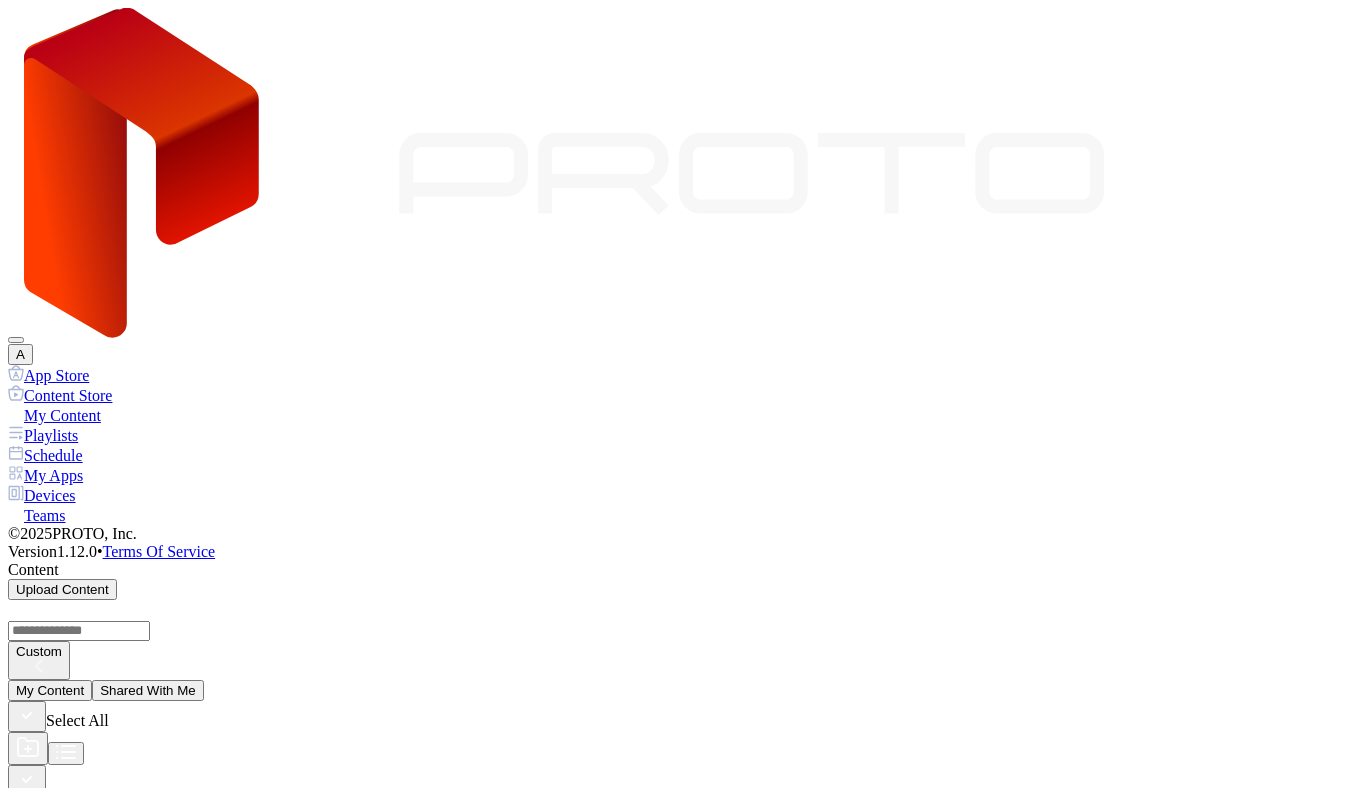 click on "ANDRII YAVORSKYI's Proto M SID:  BTTN226008VY Online Jul 02, 2025 at 3:55 PM" at bounding box center (676, 18564) 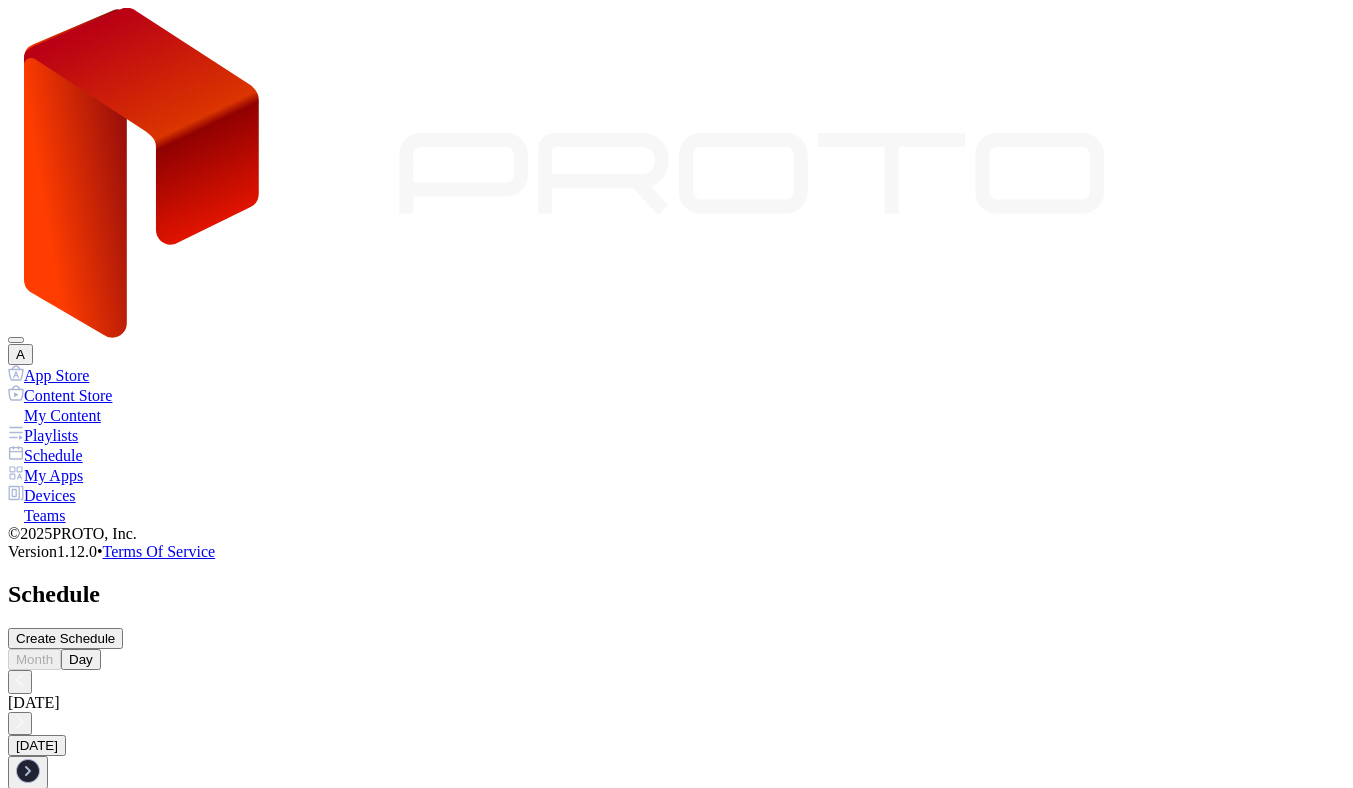click on "Playlists" at bounding box center [676, 435] 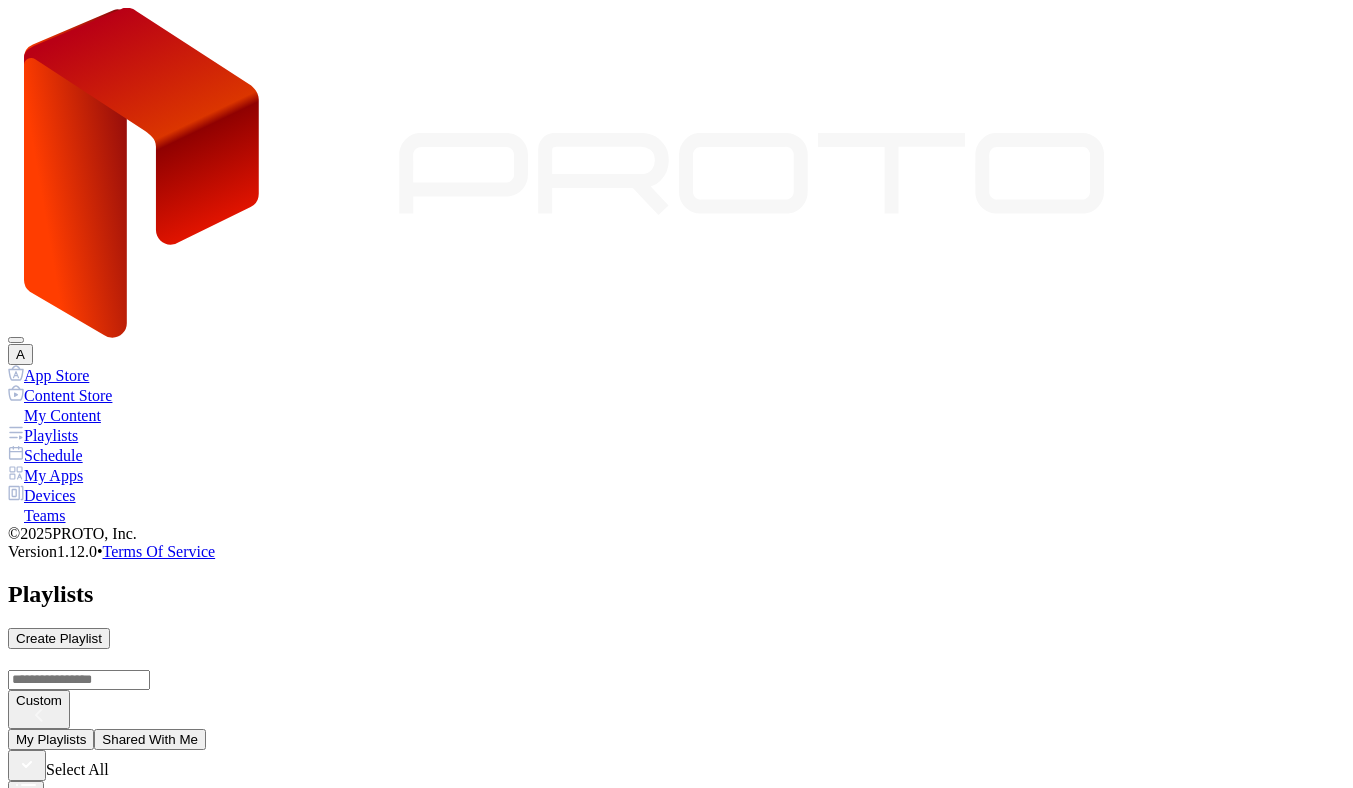 click 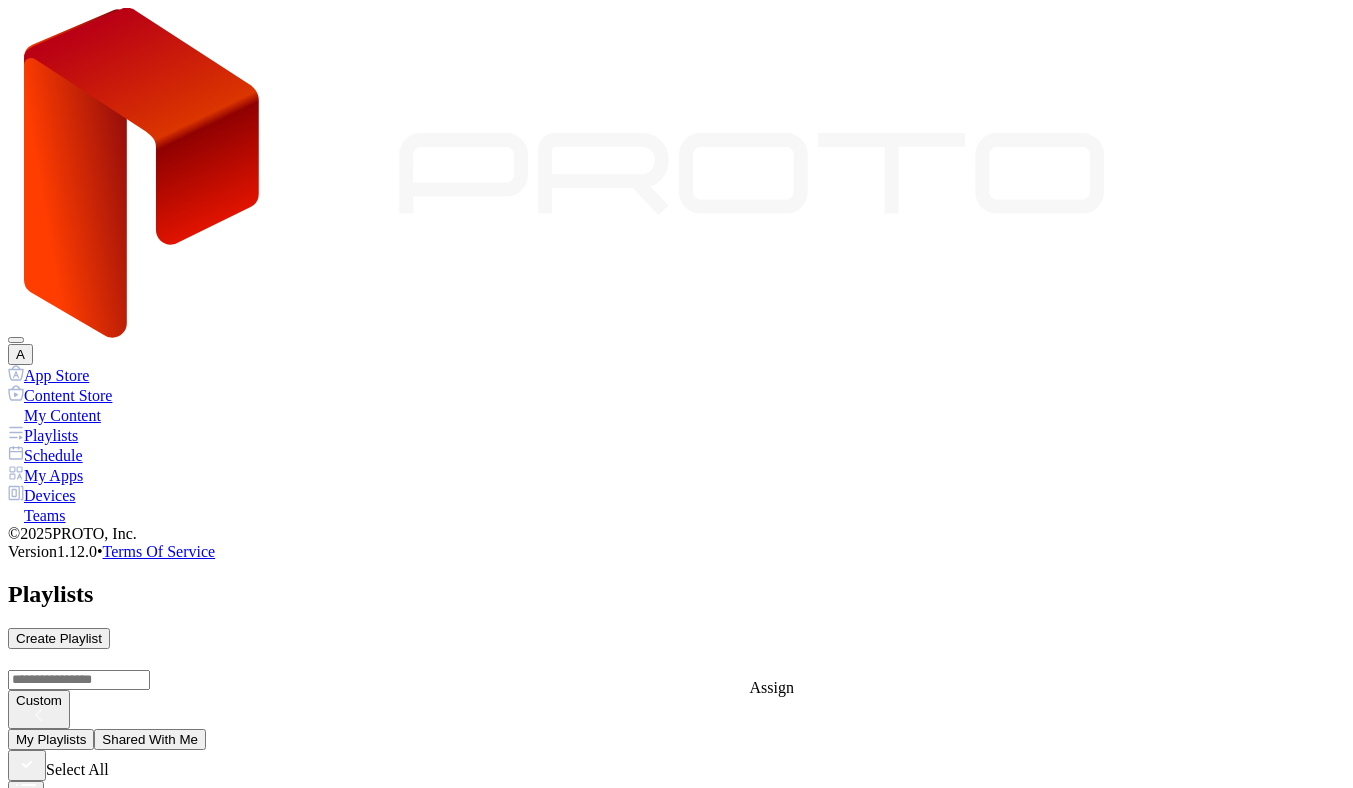 click 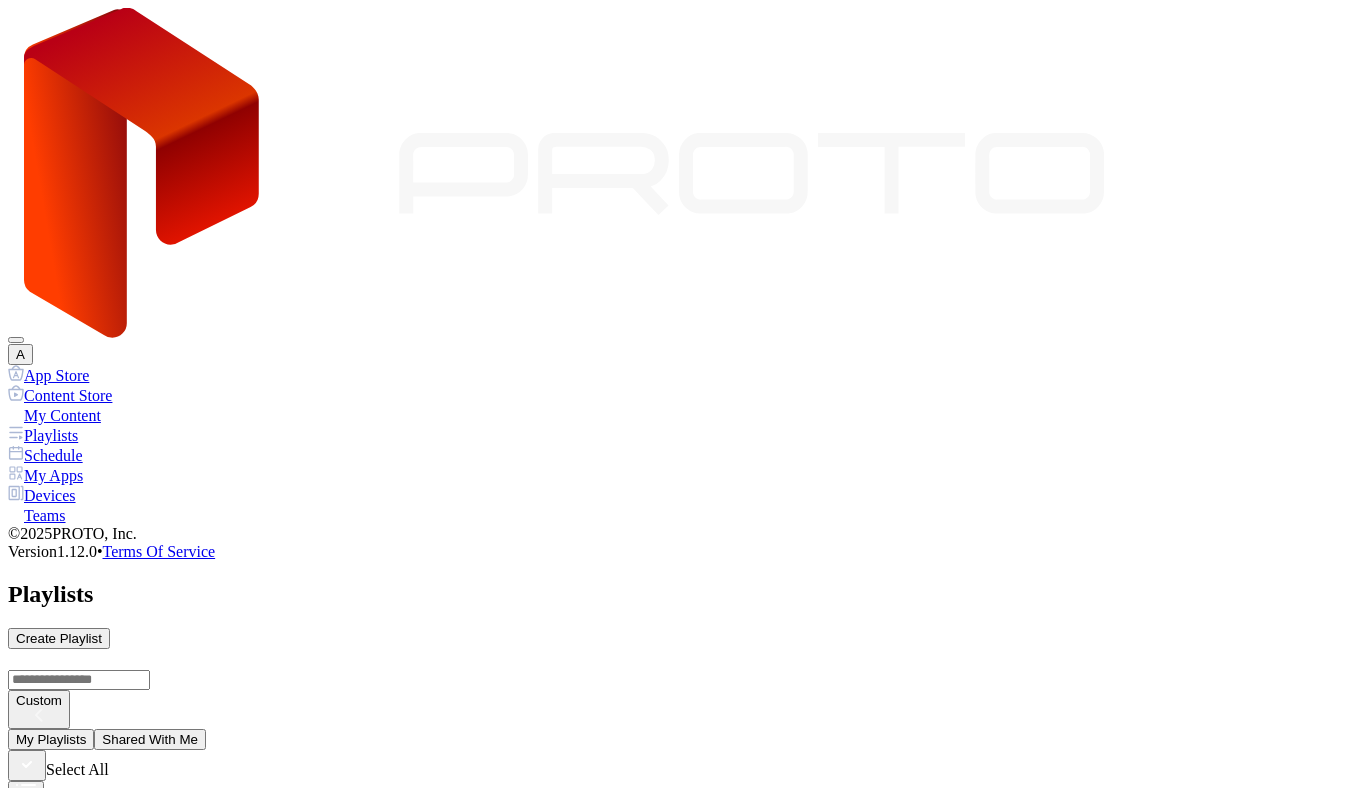 click on "ANDRII YAVORSKYI's Proto M" at bounding box center (676, 3509) 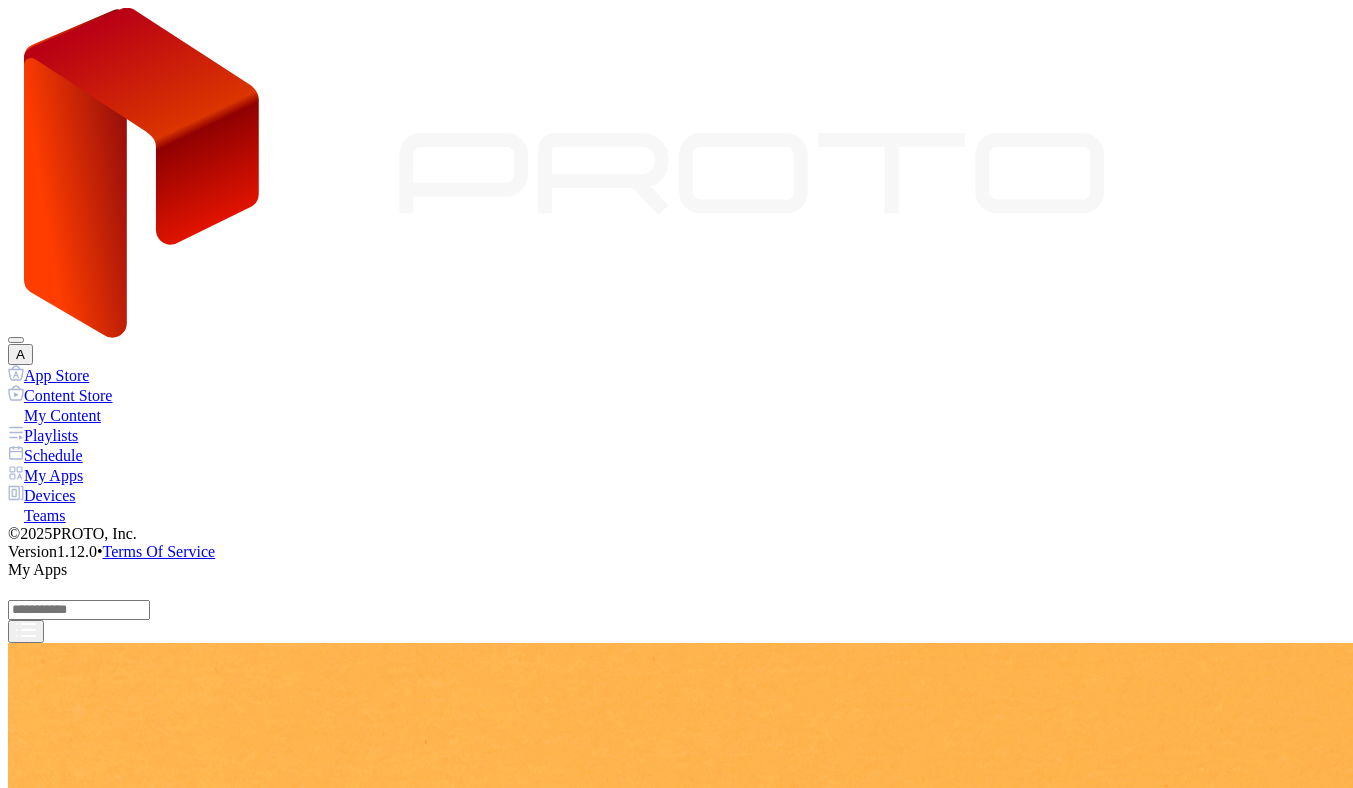 click on "Install" at bounding box center [33, 4711] 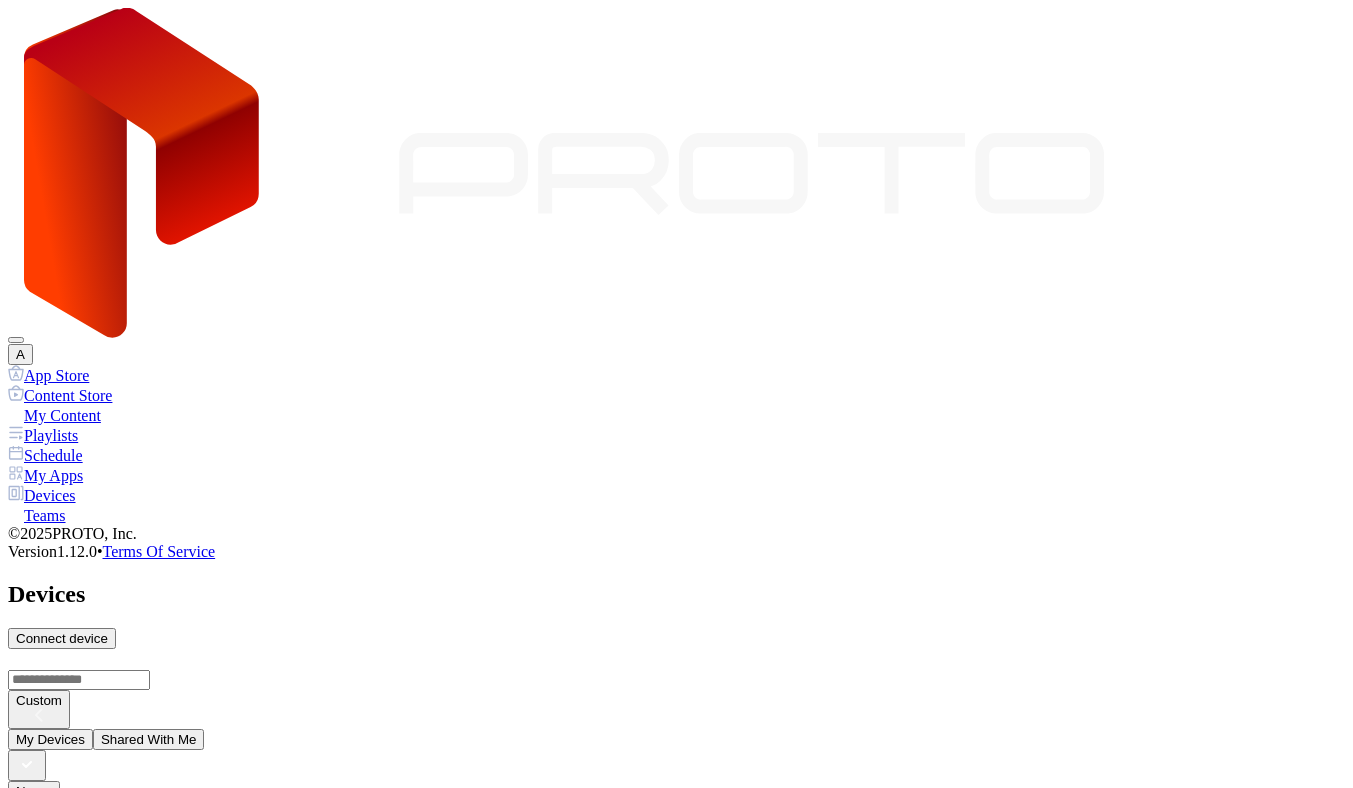 click on "Name Last Seen ANDRII YAVORSKYI's Proto M SID:  BTTN226008VY Online Jul 02, 2025 at 3:55 PM ANDRII YAVORSKYI's Proto M2 SID:  00E04C7110E9 Offline Jul 01, 2025 at 7:32 PM" at bounding box center (676, 998) 